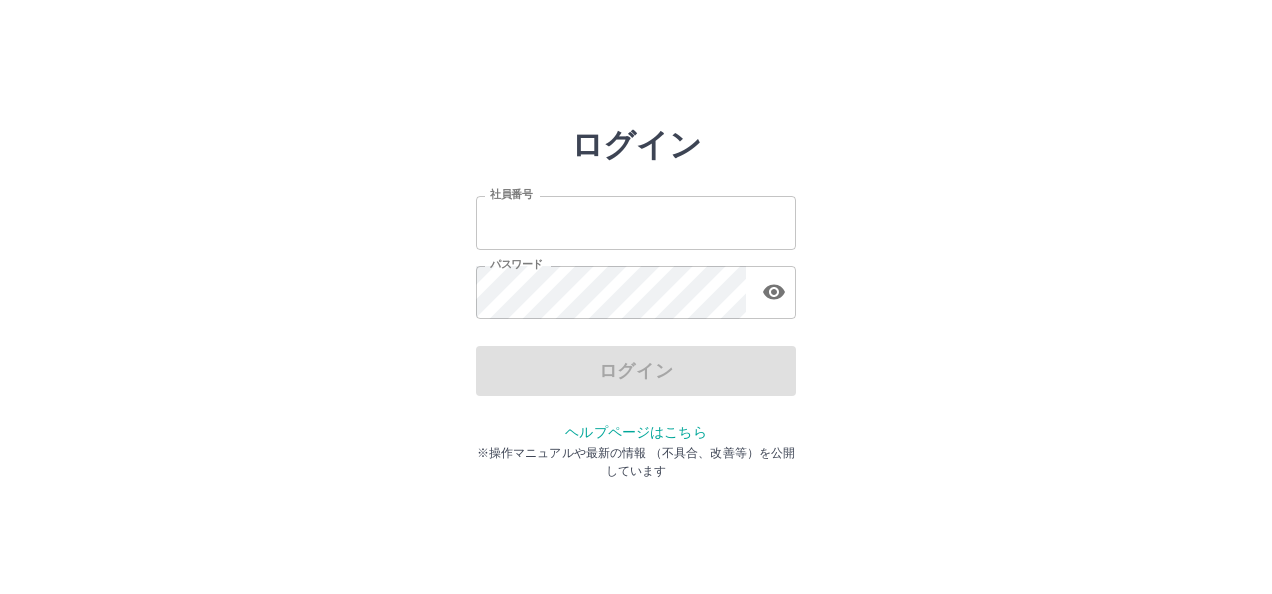 scroll, scrollTop: 0, scrollLeft: 0, axis: both 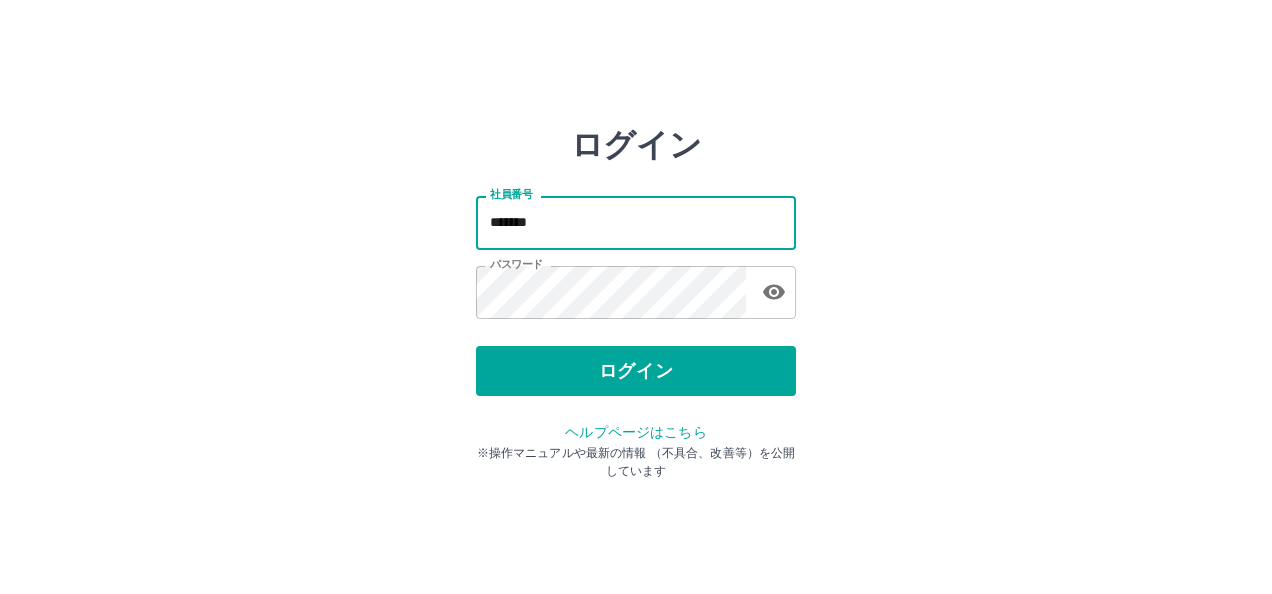 click on "*******" at bounding box center (636, 222) 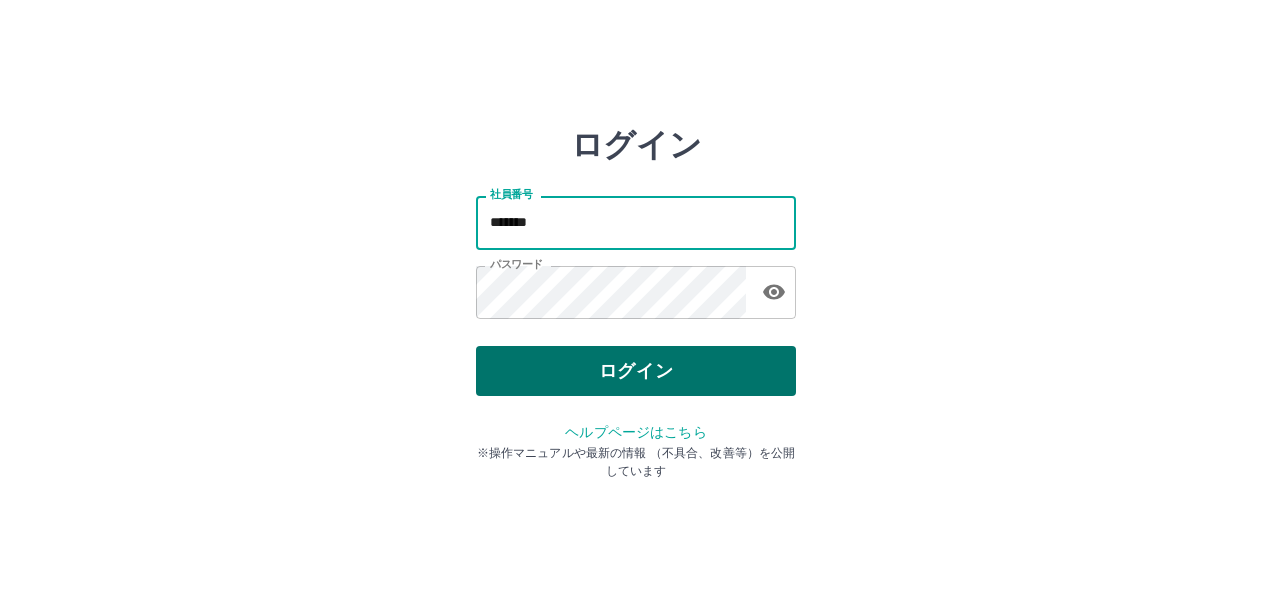 click on "ログイン" at bounding box center [636, 371] 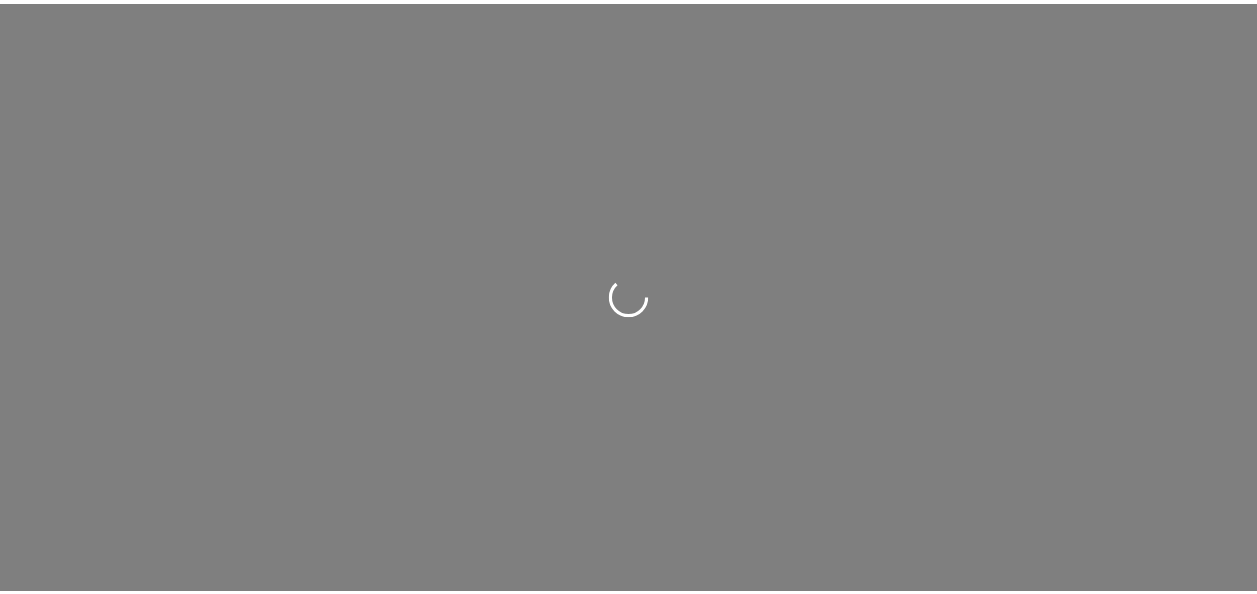 scroll, scrollTop: 0, scrollLeft: 0, axis: both 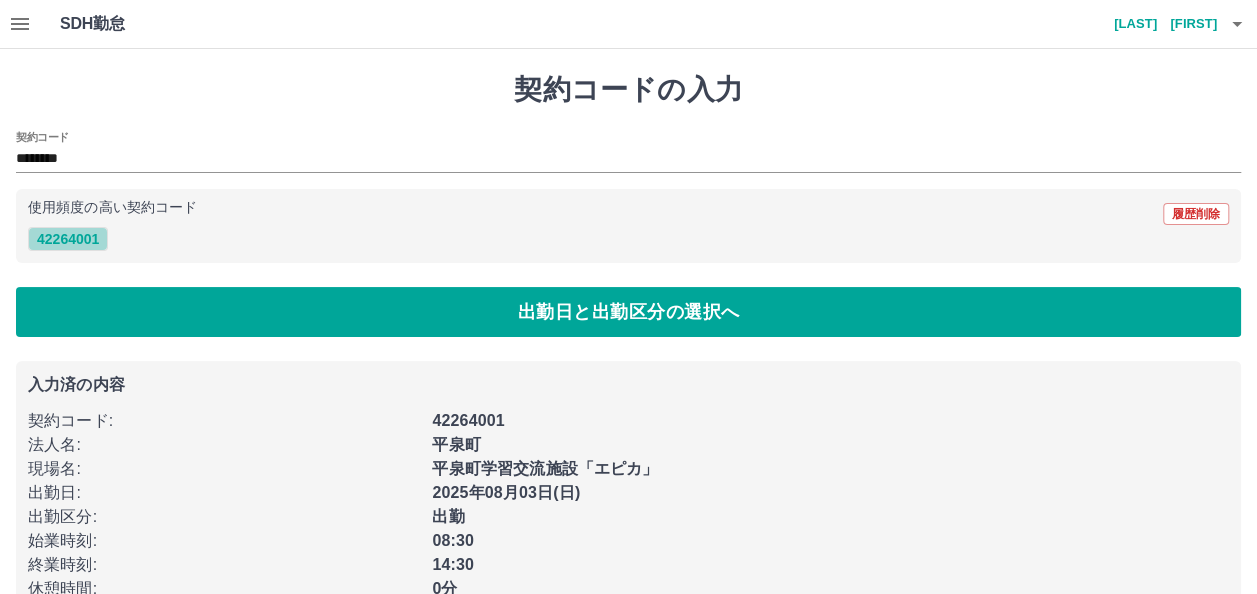 click on "42264001" at bounding box center (68, 239) 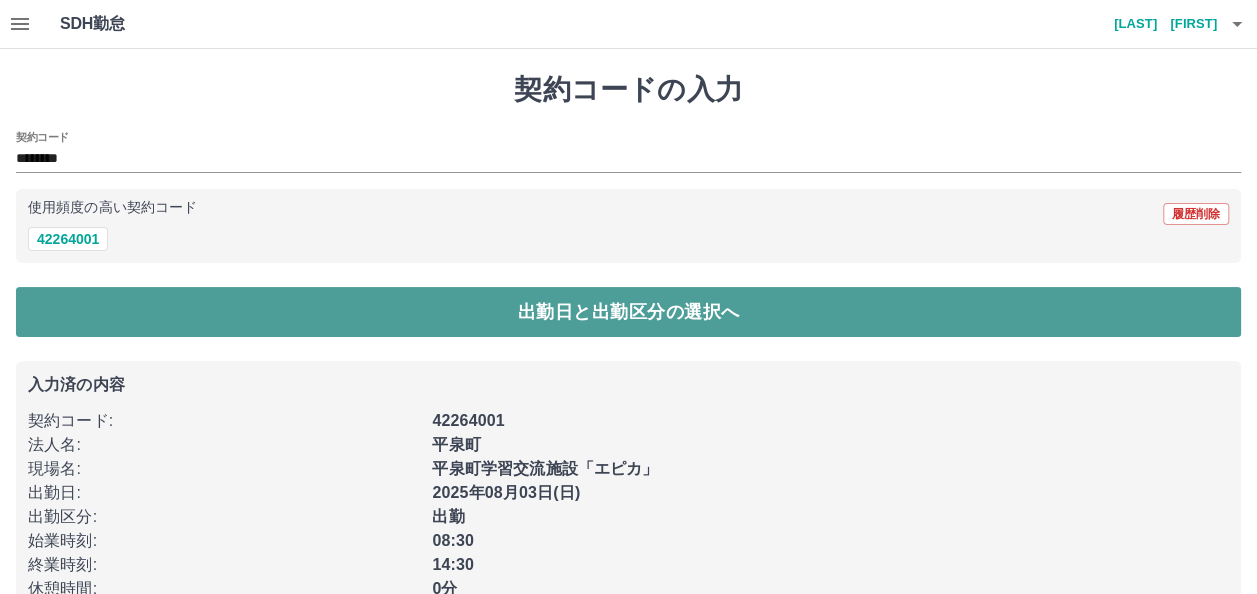 click on "出勤日と出勤区分の選択へ" at bounding box center [628, 312] 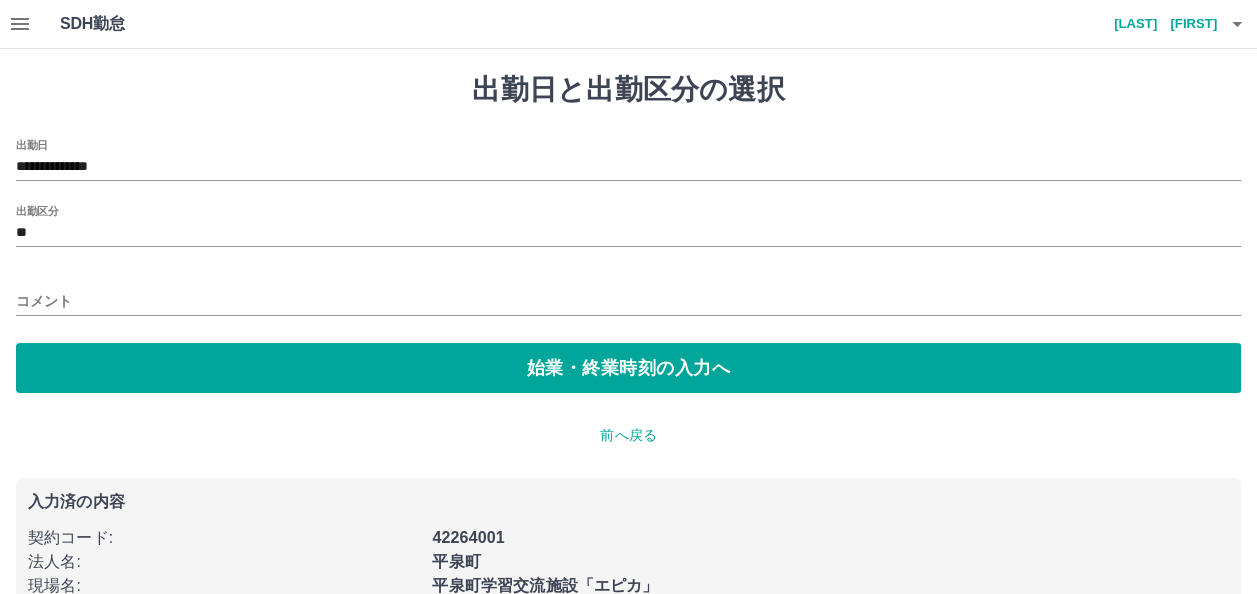 click on "**********" at bounding box center (628, 266) 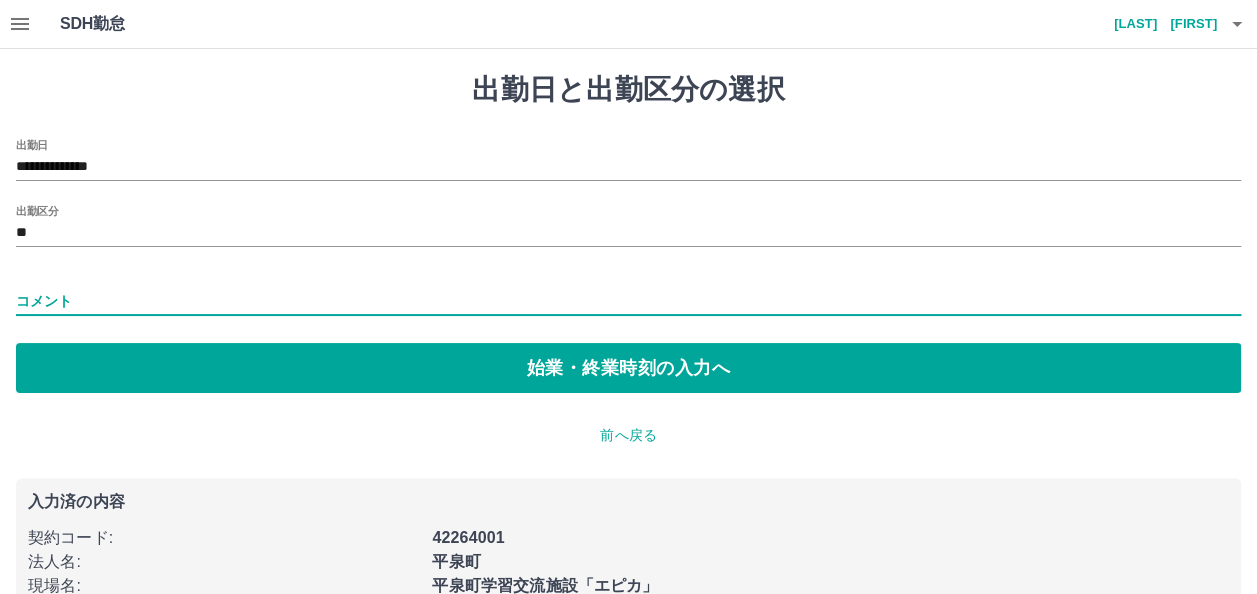 click on "出勤区分 **" at bounding box center (628, 226) 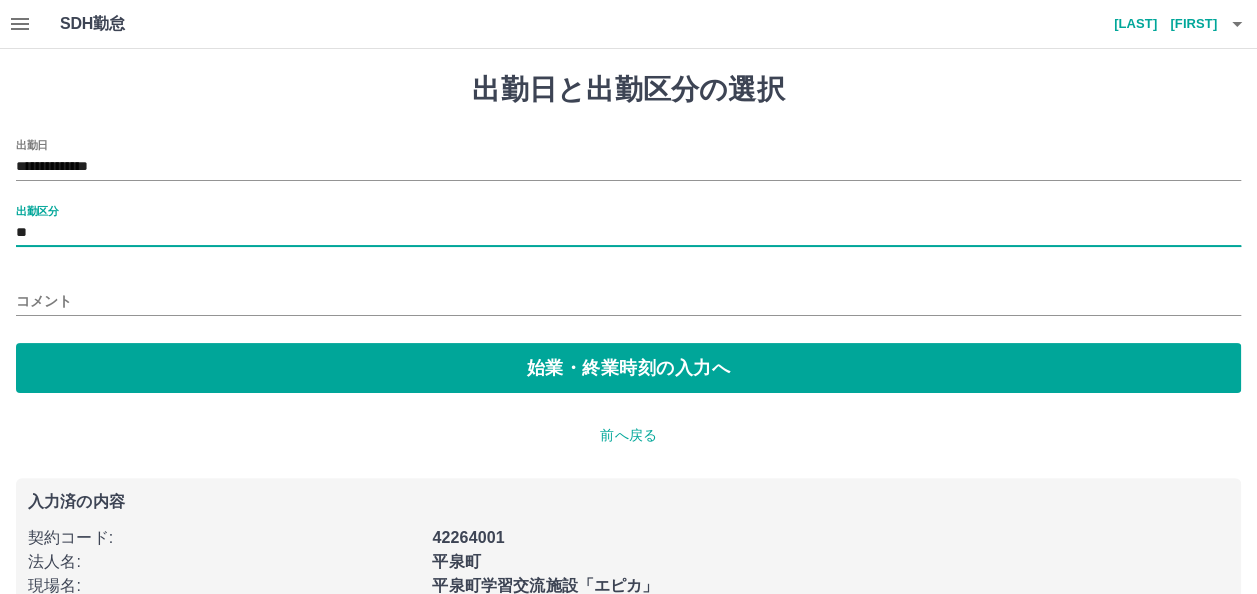 click on "出勤区分 **" at bounding box center [628, 226] 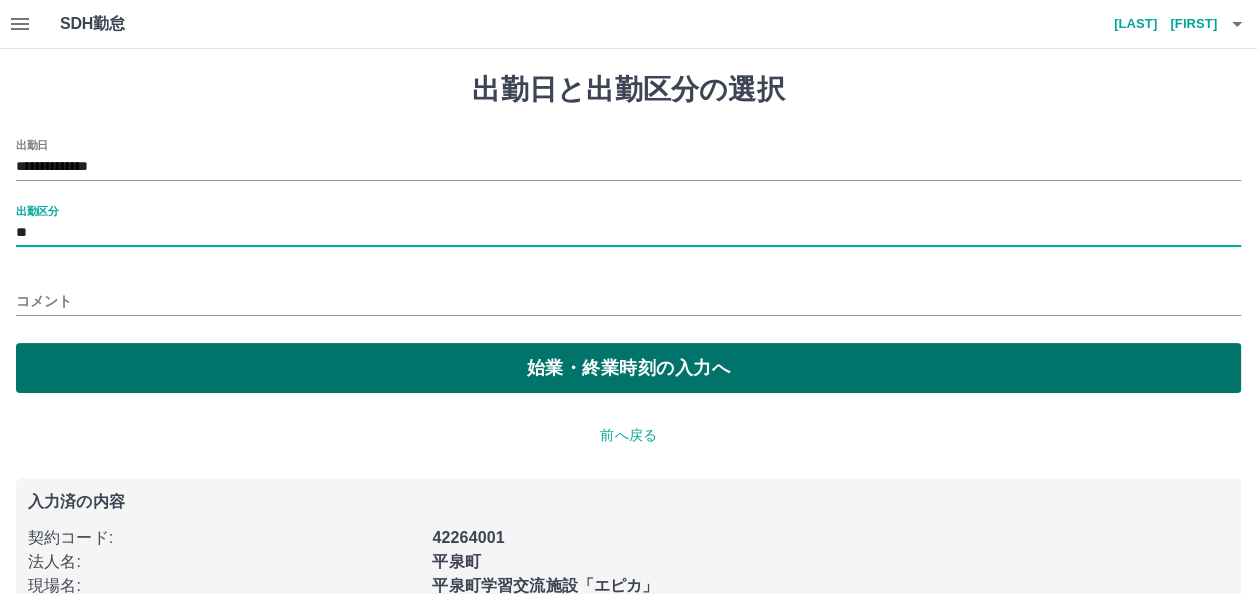 click on "始業・終業時刻の入力へ" at bounding box center (628, 368) 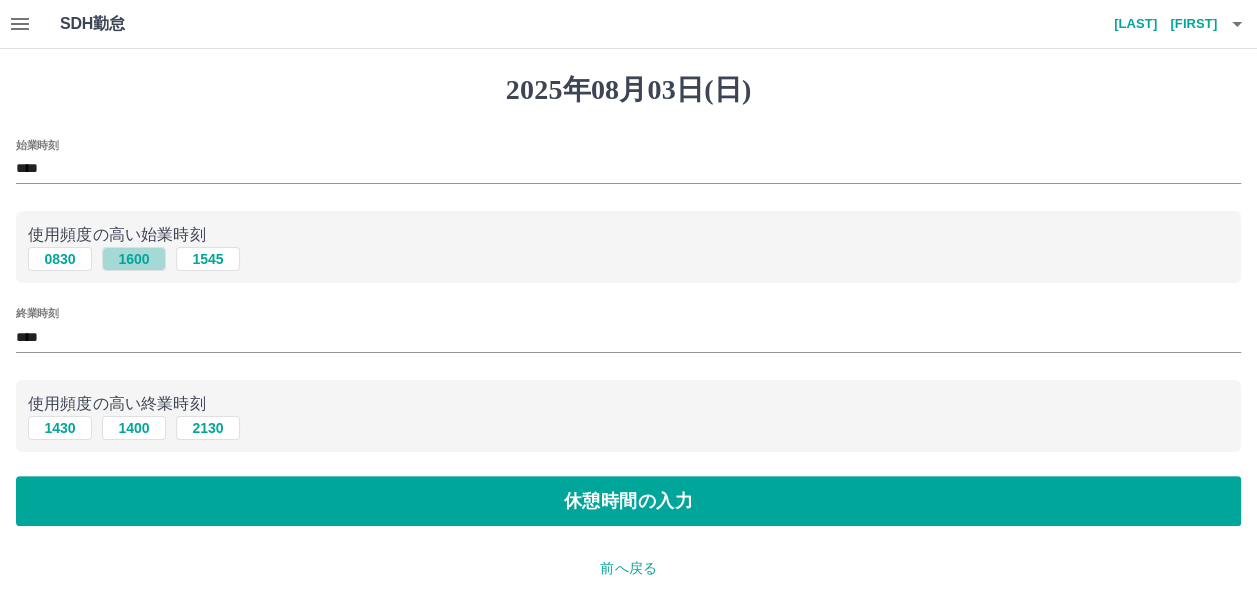 click on "1600" at bounding box center [134, 259] 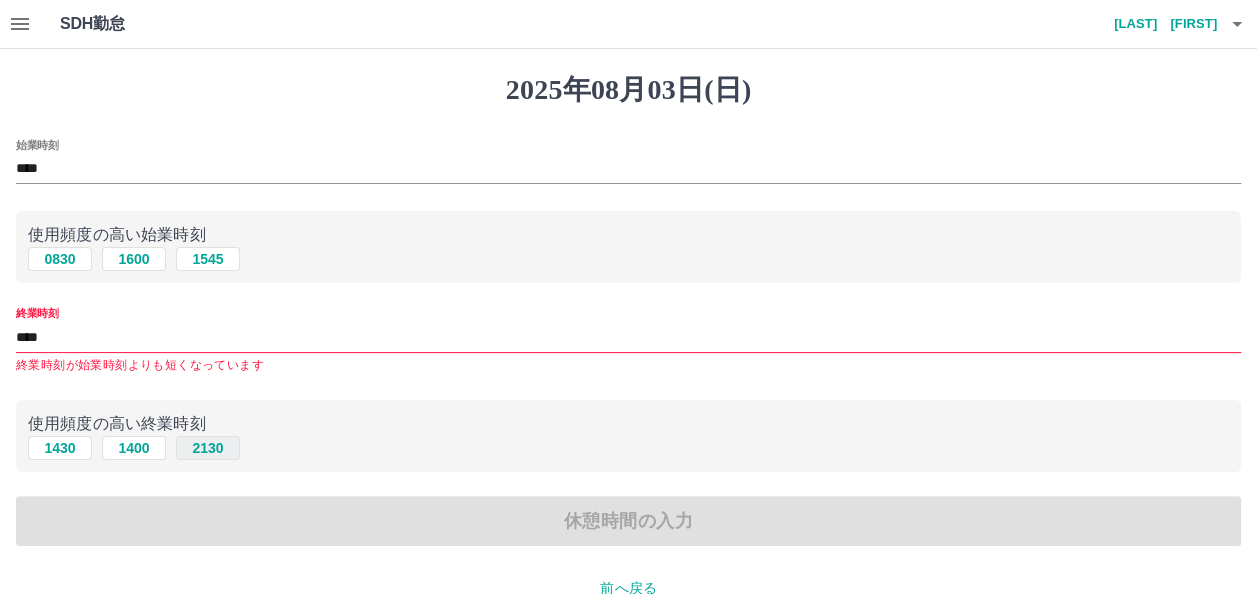 click on "2130" at bounding box center (208, 448) 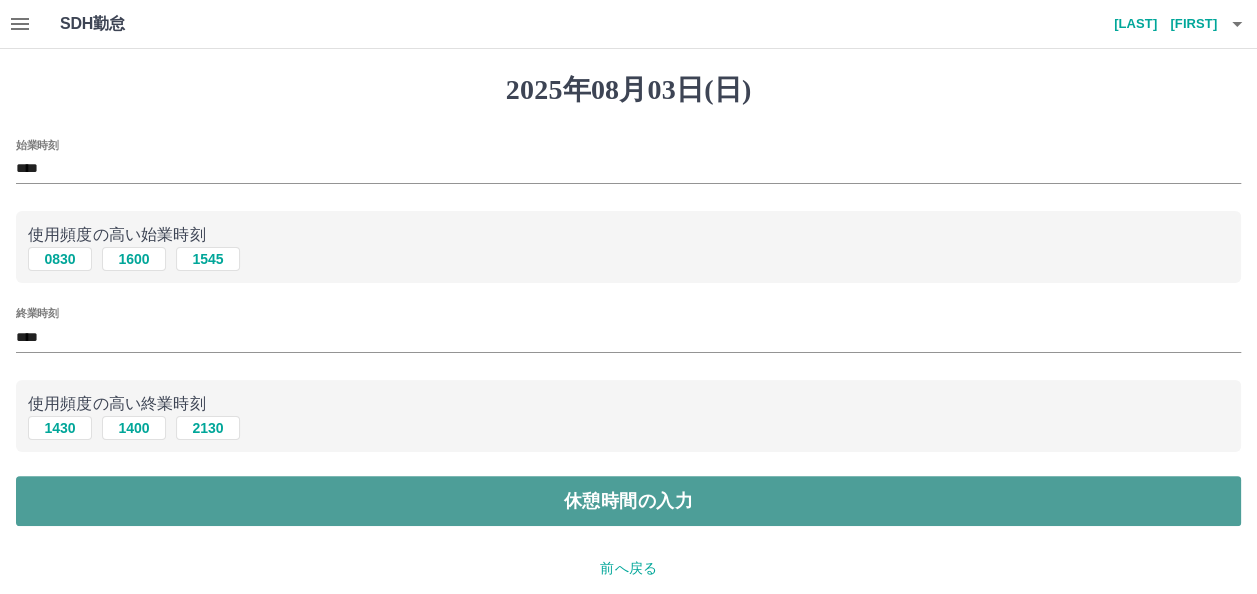 click on "休憩時間の入力" at bounding box center [628, 501] 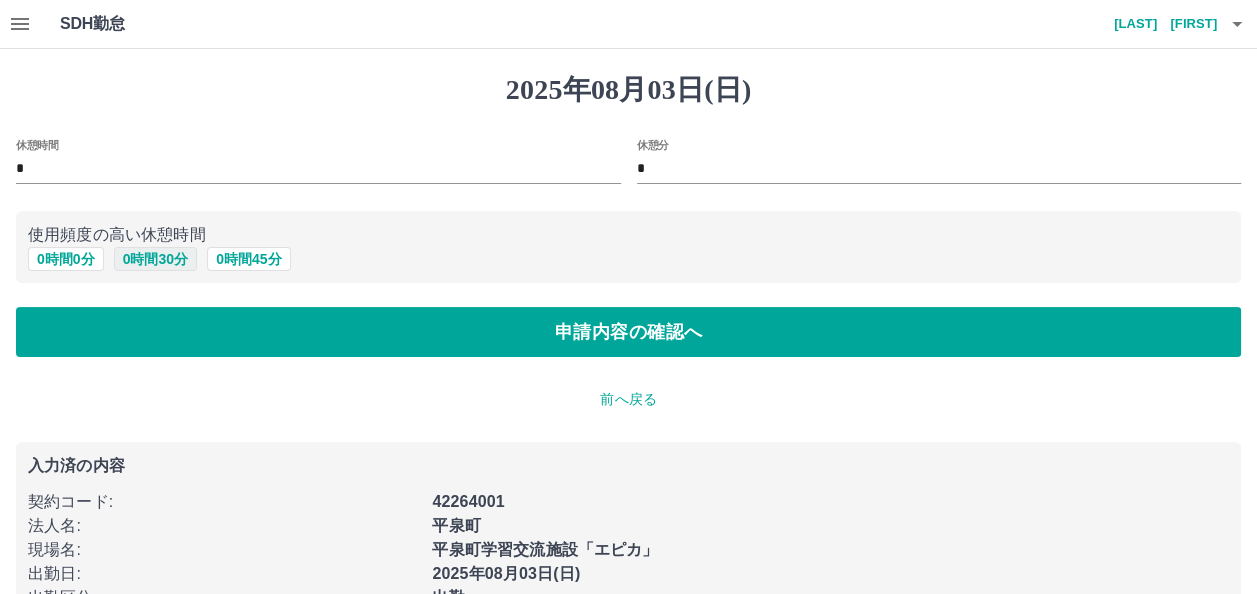 click on "0 時間 30 分" at bounding box center (155, 259) 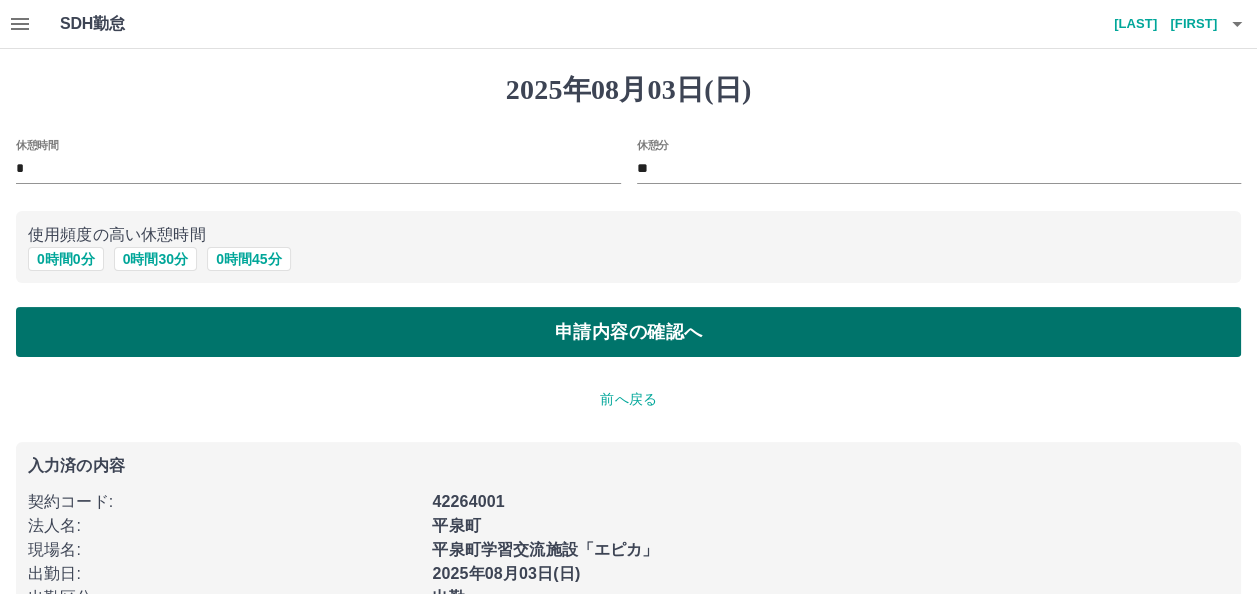 click on "申請内容の確認へ" at bounding box center [628, 332] 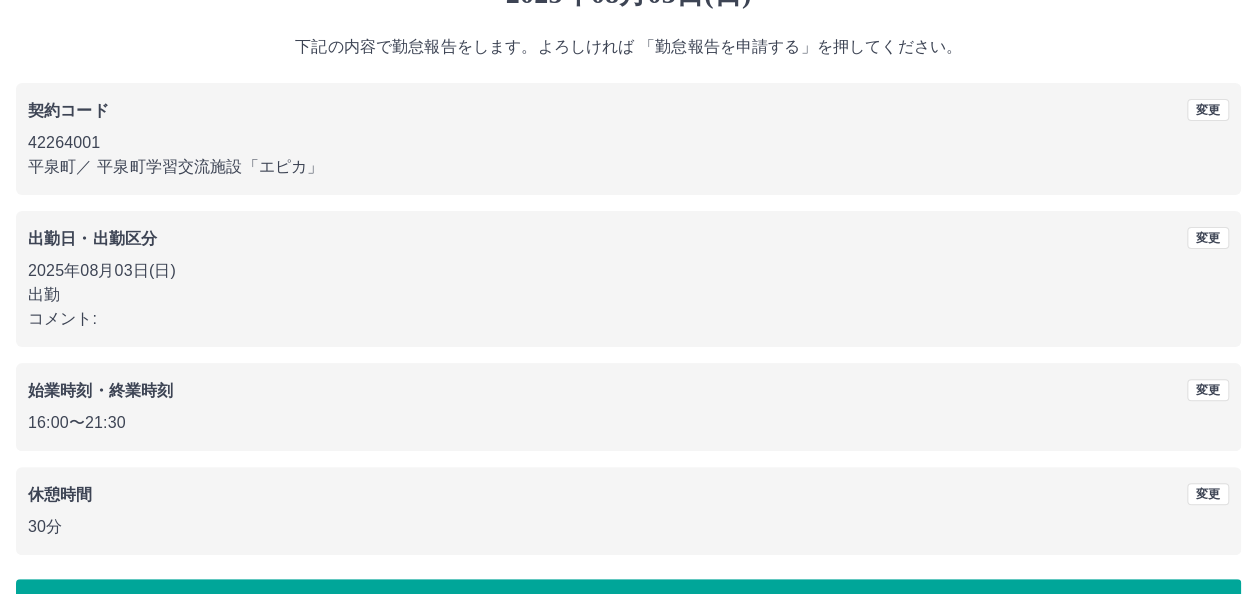 scroll, scrollTop: 154, scrollLeft: 0, axis: vertical 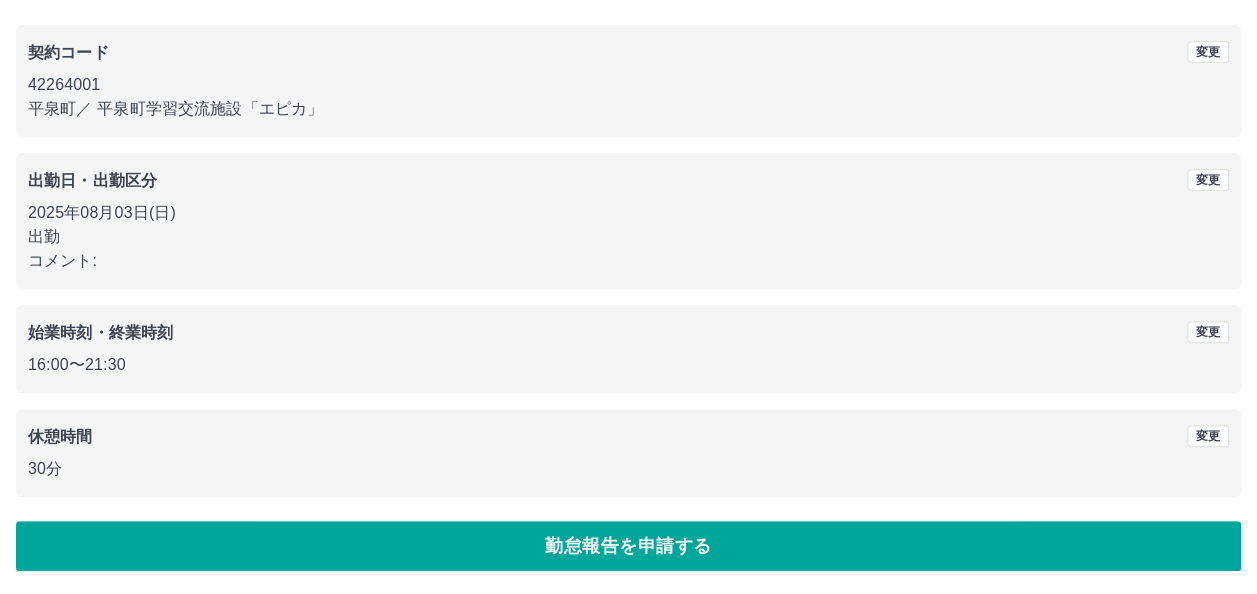 click on "勤怠報告を申請する" at bounding box center (628, 546) 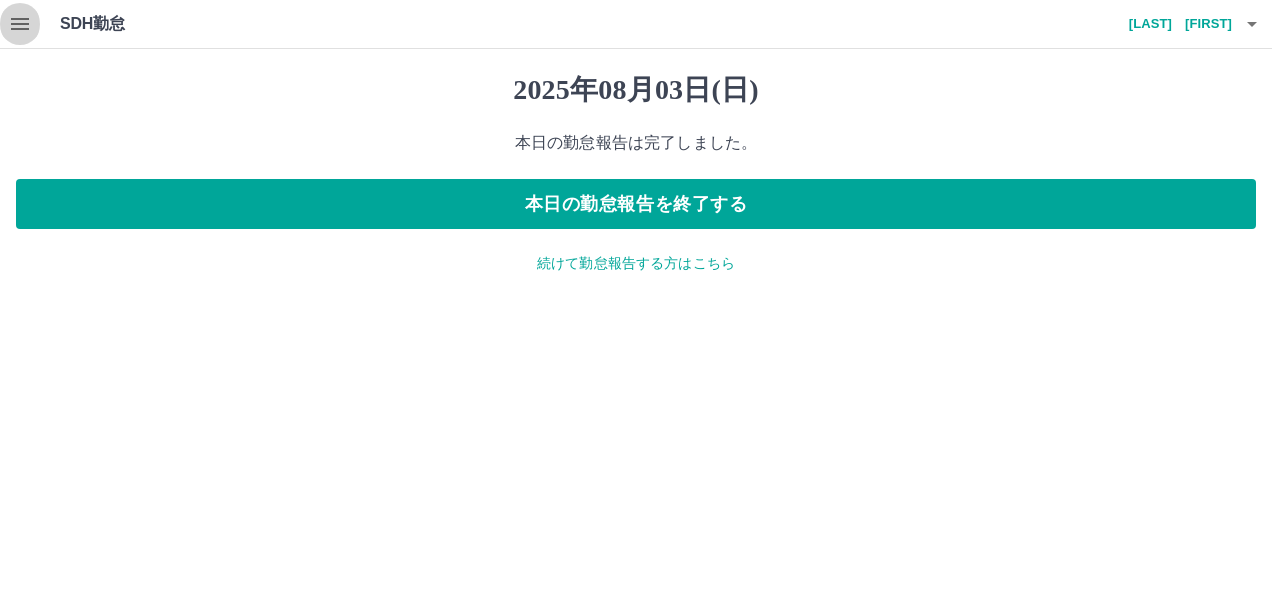 click 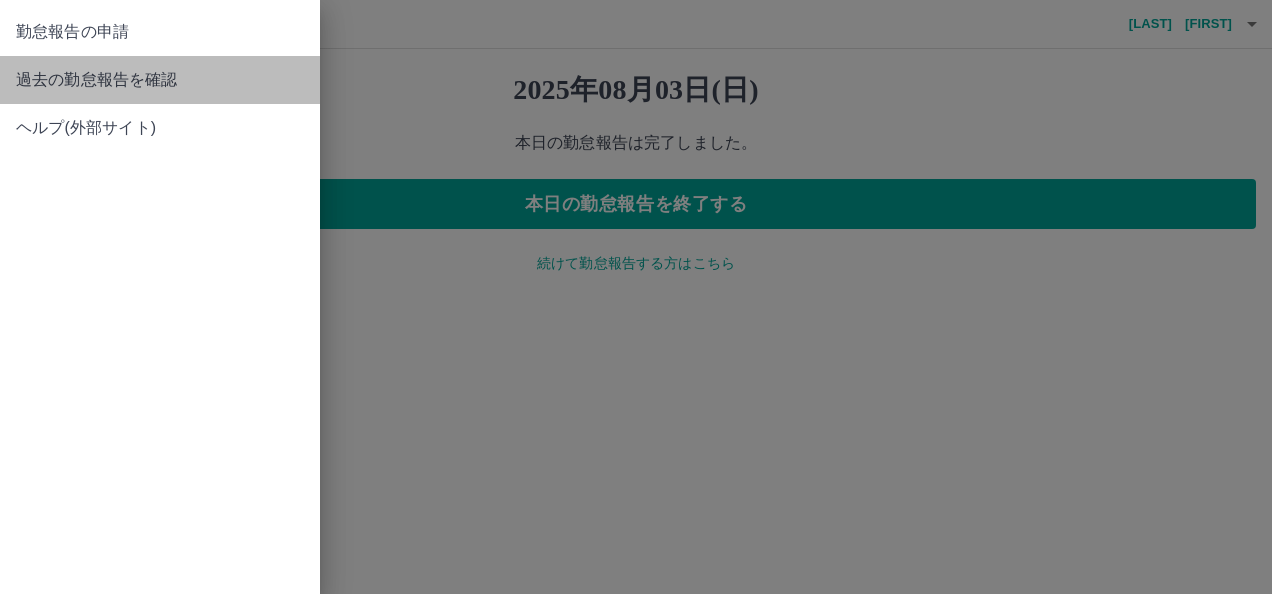 click on "過去の勤怠報告を確認" at bounding box center [160, 80] 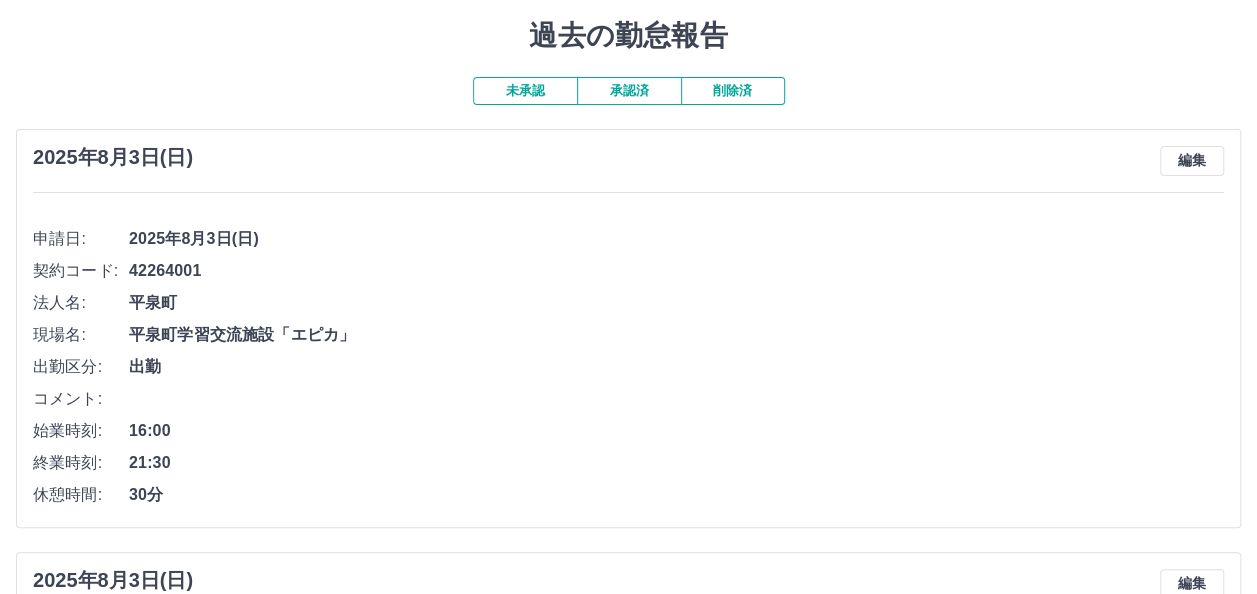 scroll, scrollTop: 0, scrollLeft: 0, axis: both 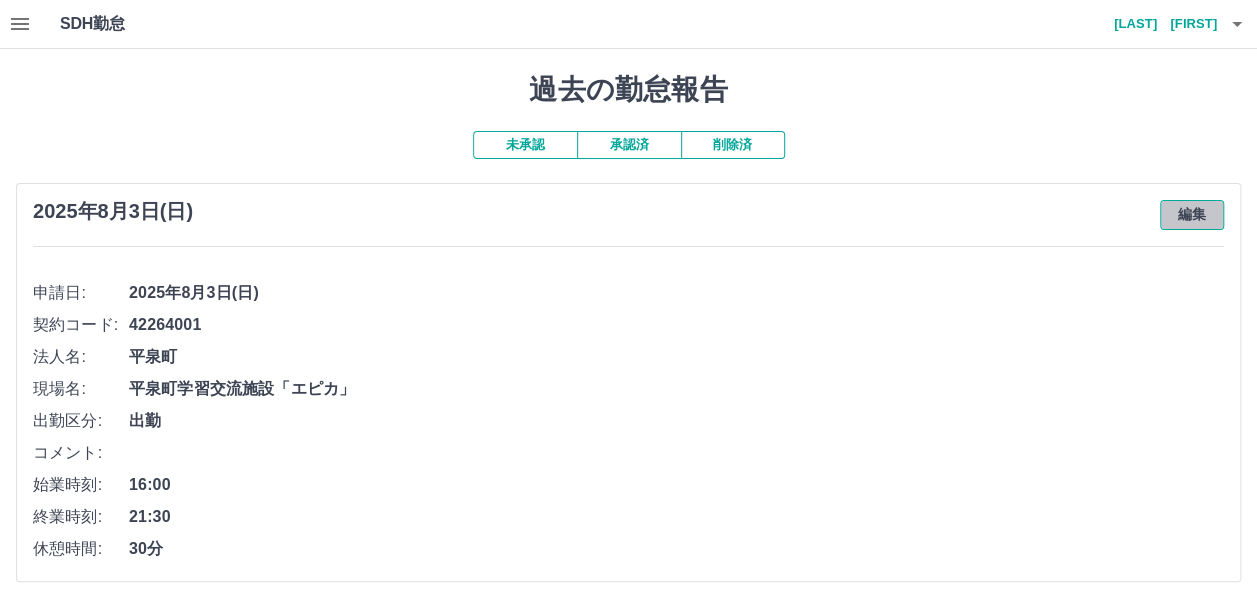click on "編集" at bounding box center [1192, 215] 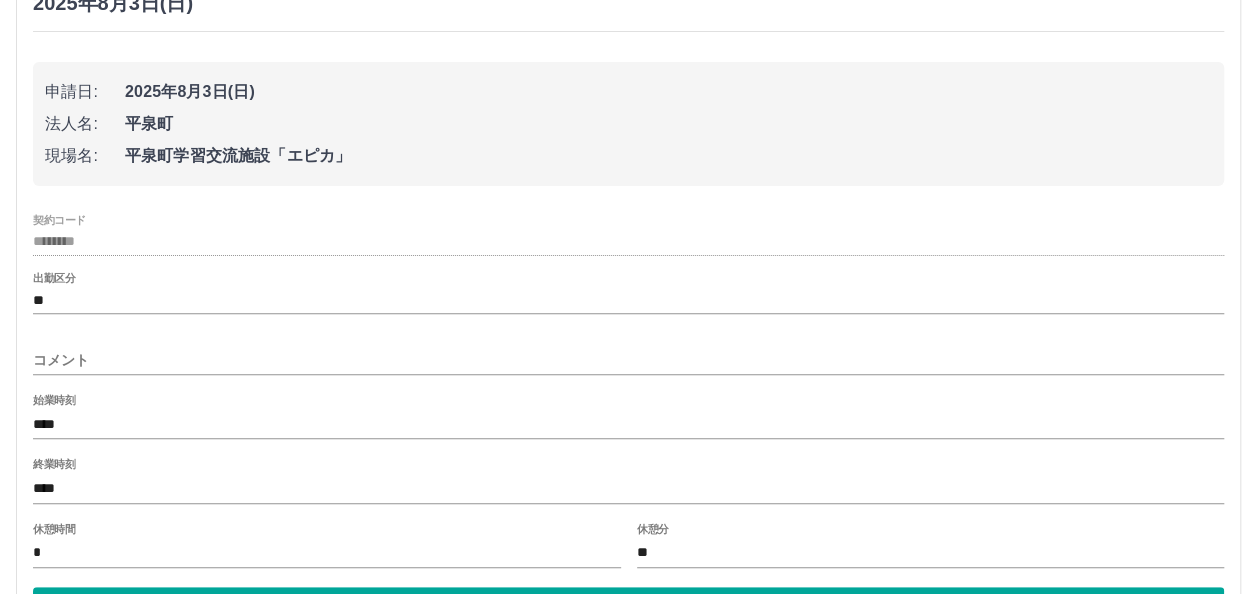 scroll, scrollTop: 200, scrollLeft: 0, axis: vertical 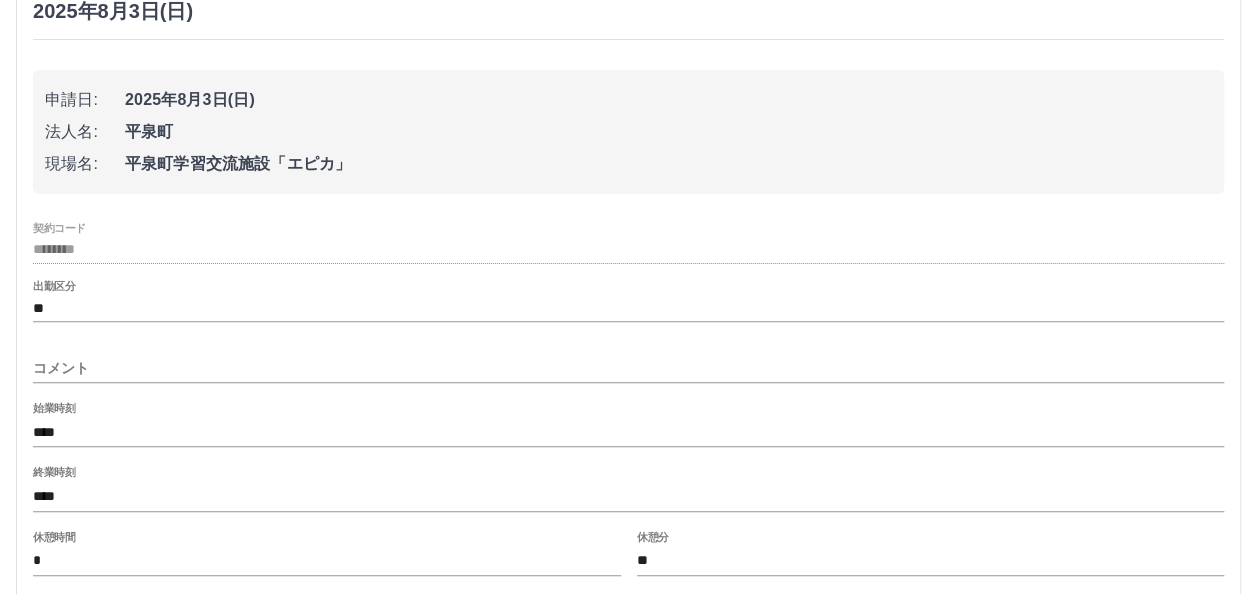 click on "****" at bounding box center (628, 432) 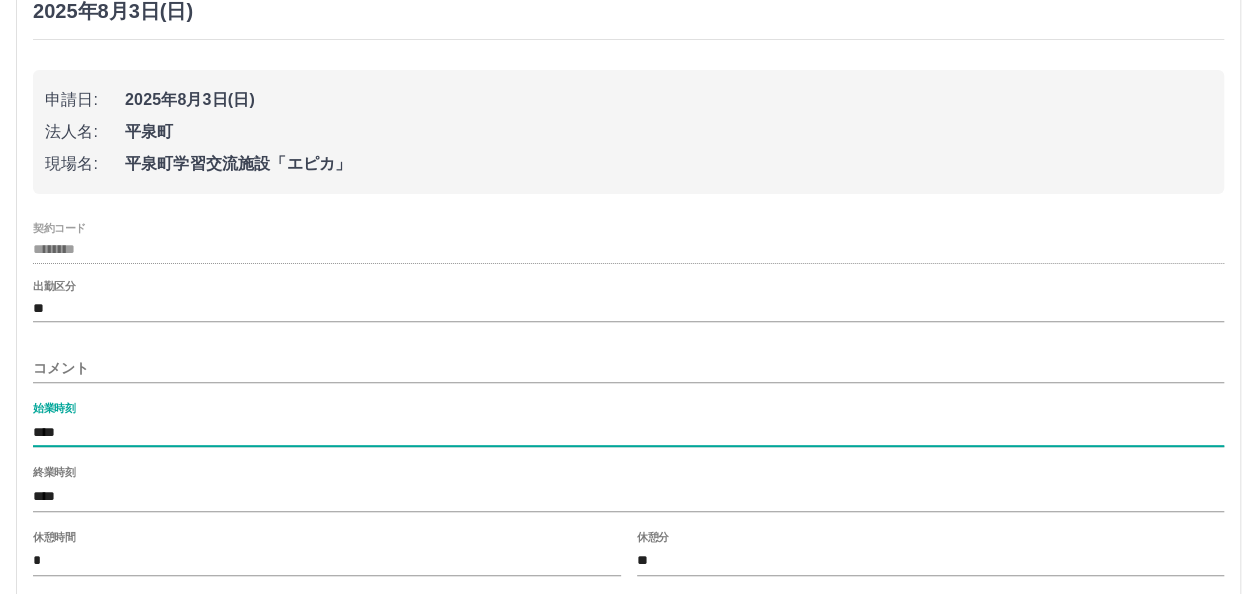 click on "****" at bounding box center (628, 432) 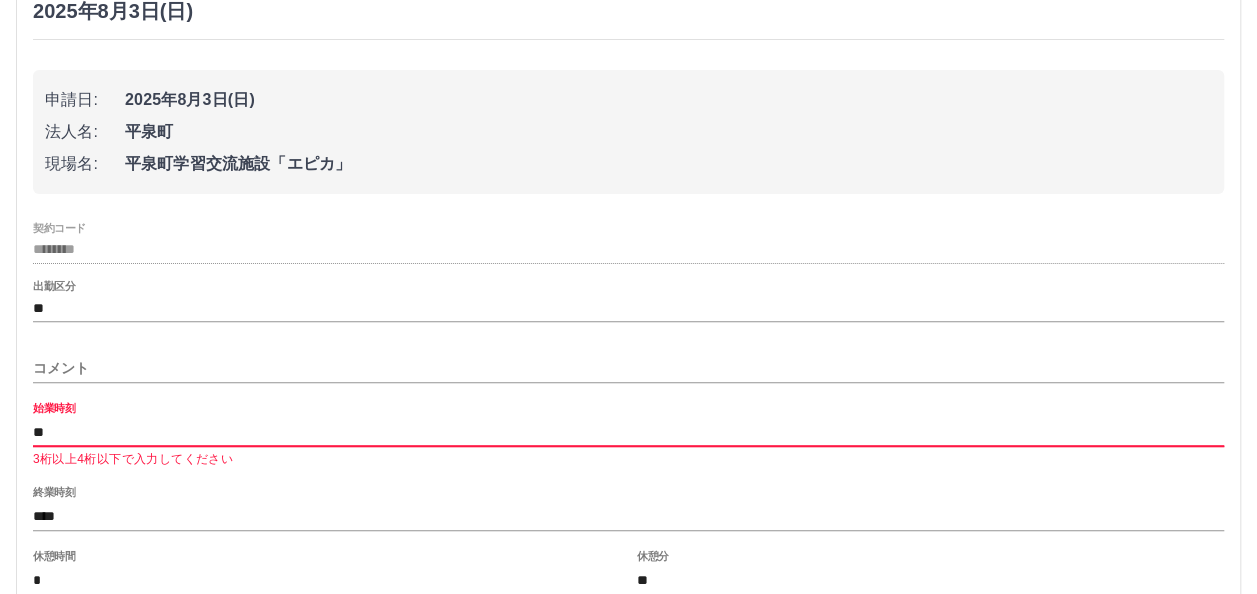type on "*" 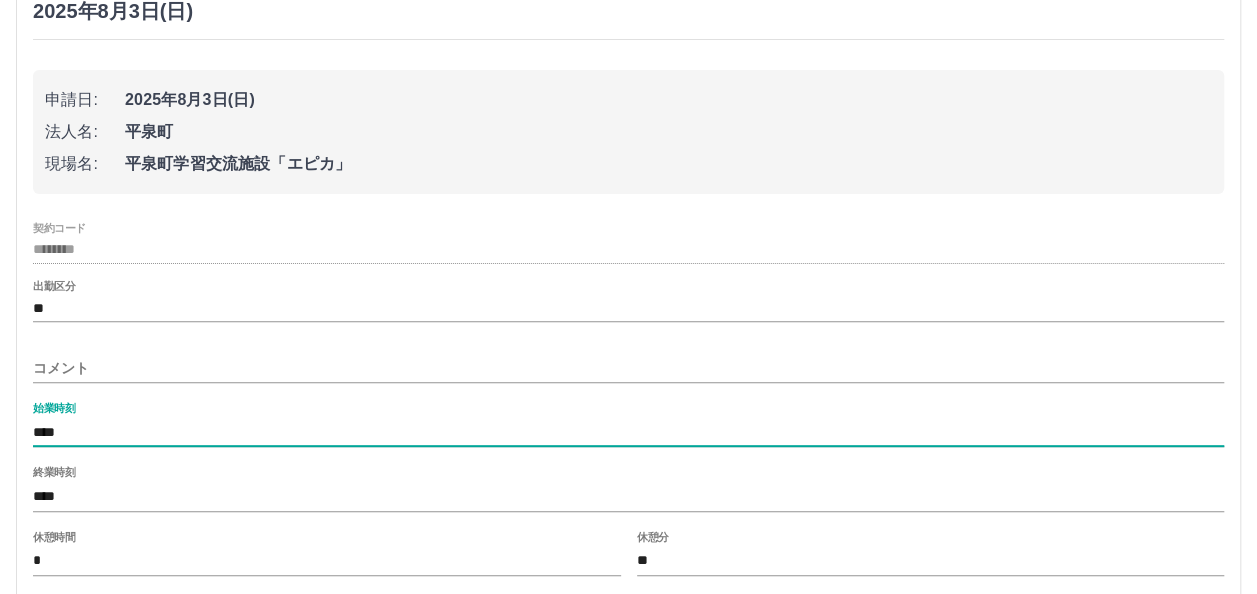 type on "****" 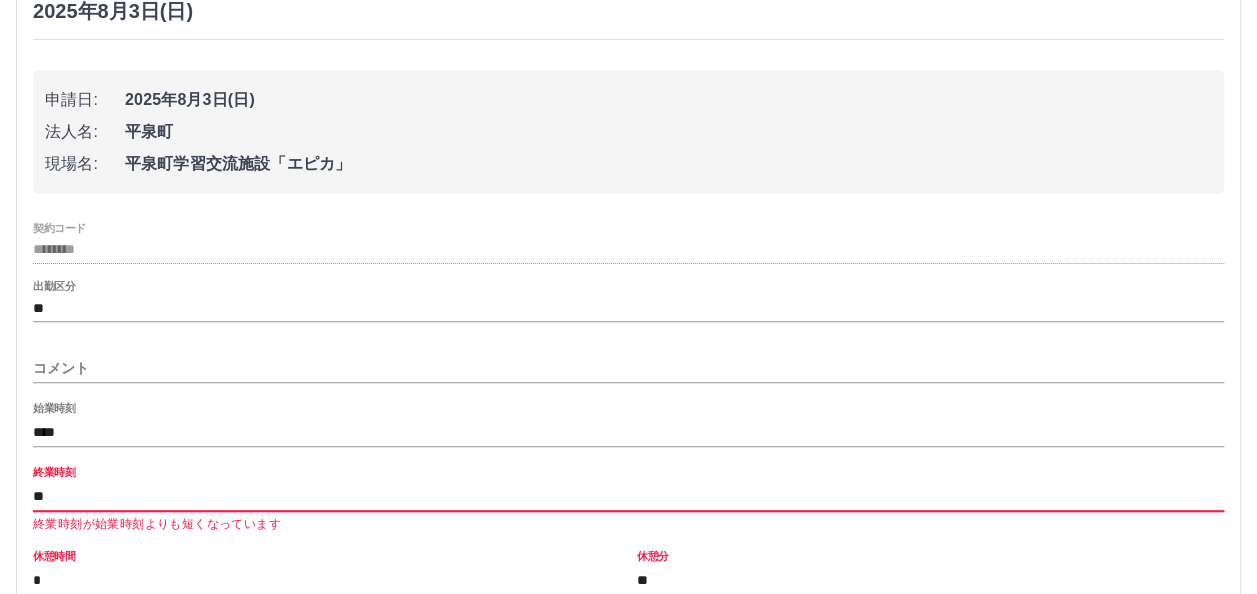 type on "*" 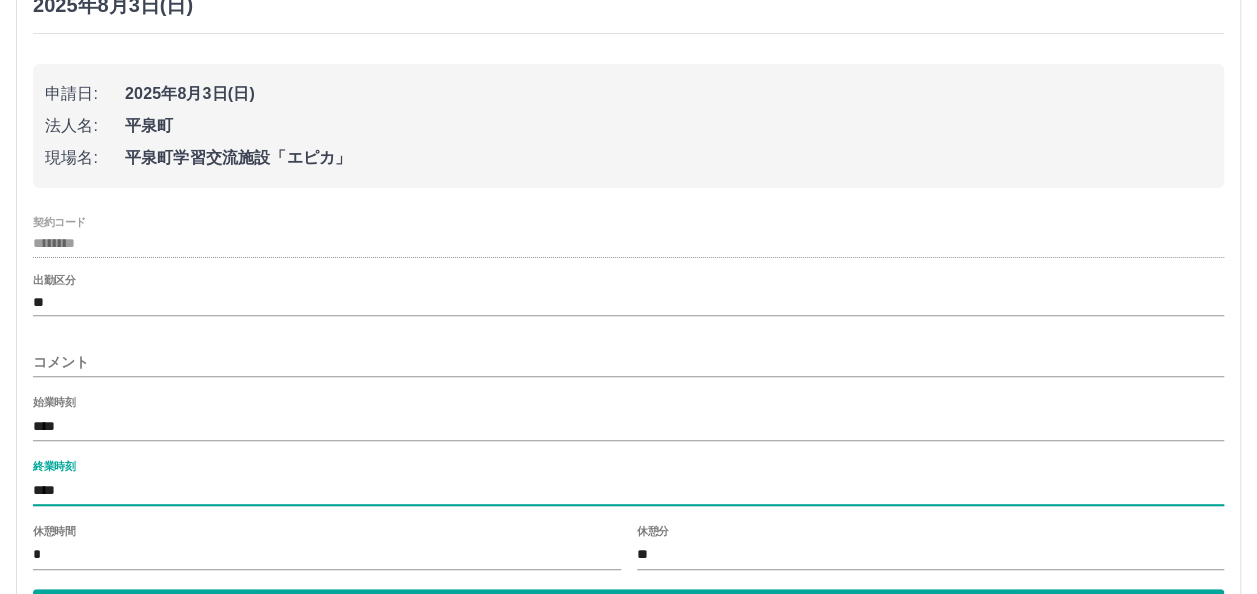 scroll, scrollTop: 500, scrollLeft: 0, axis: vertical 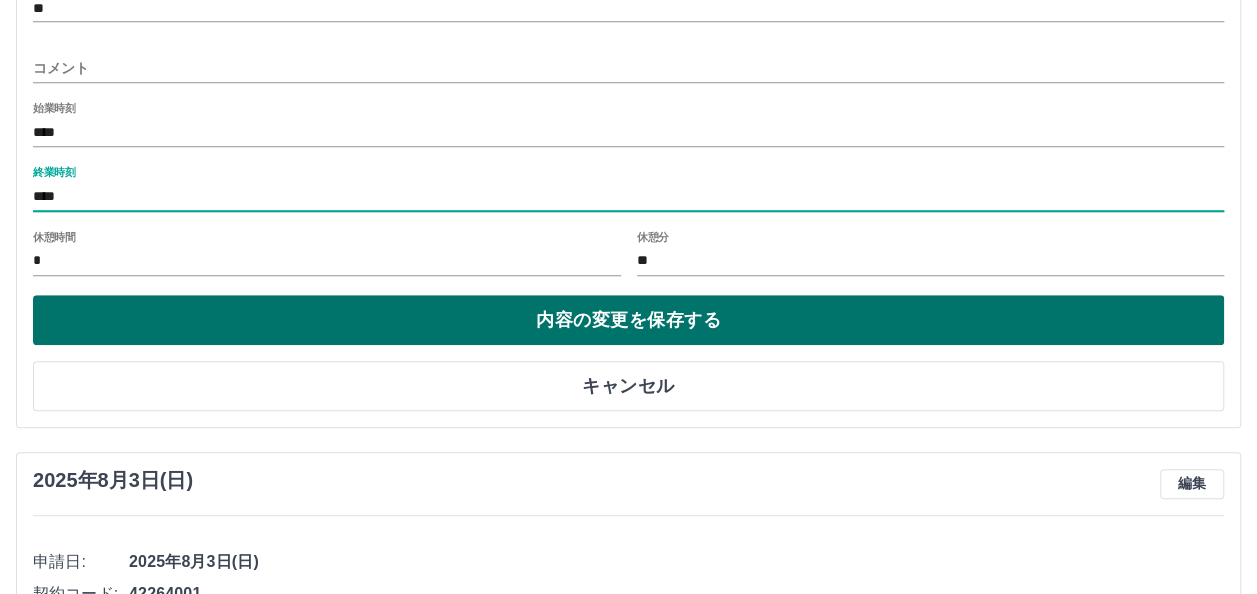 type on "****" 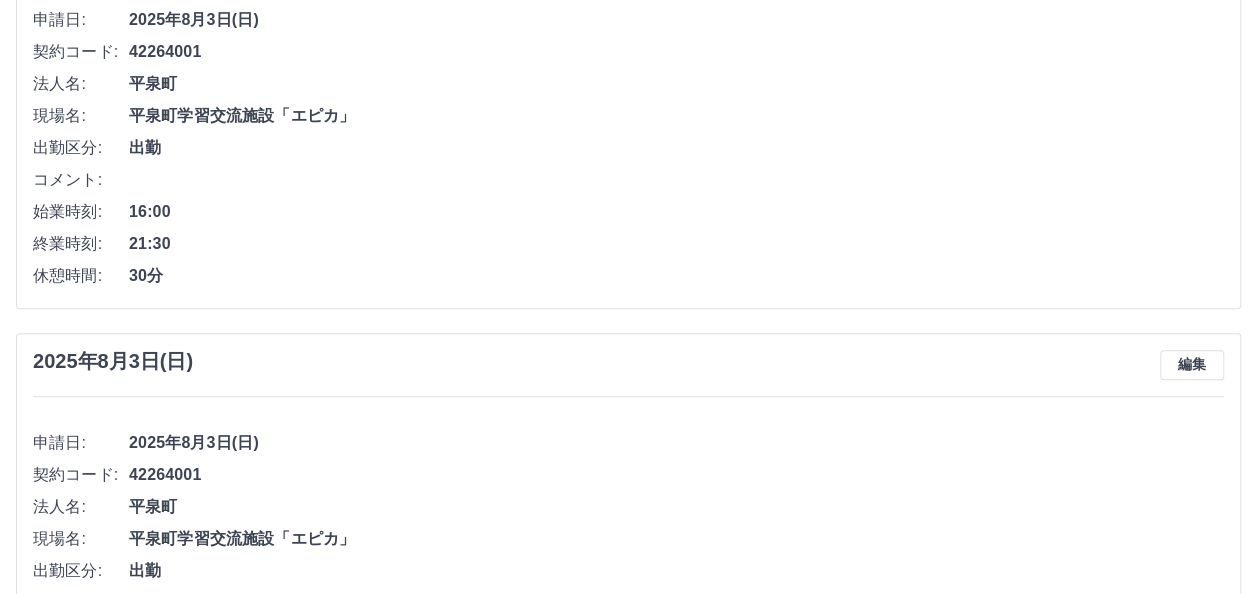scroll, scrollTop: 6, scrollLeft: 0, axis: vertical 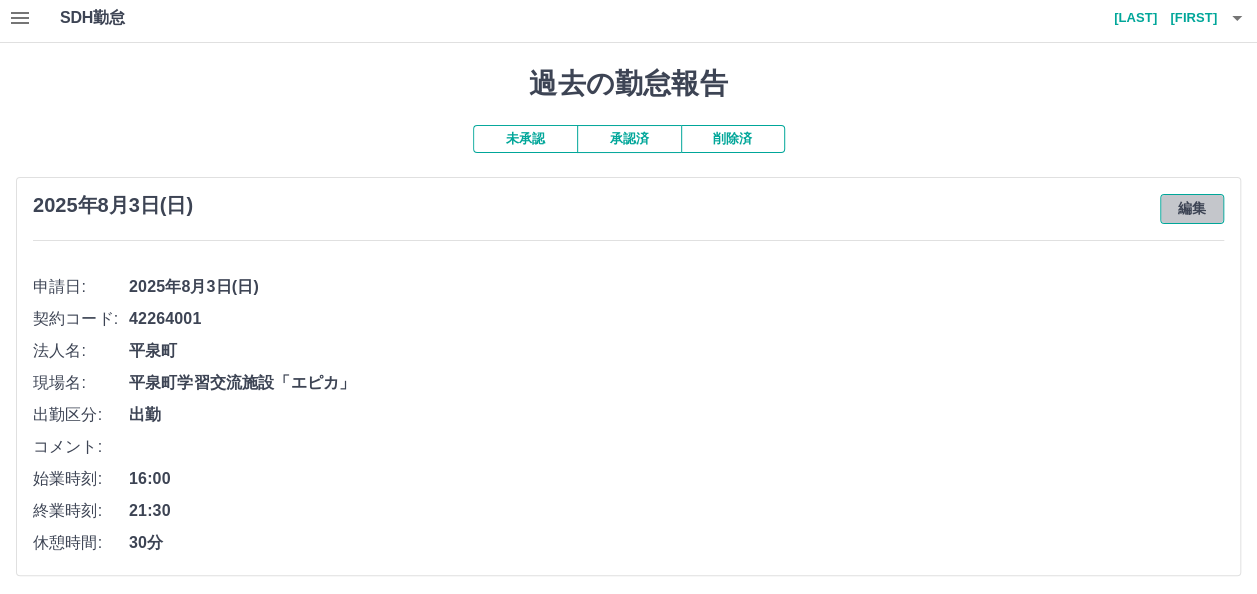 click on "編集" at bounding box center [1192, 209] 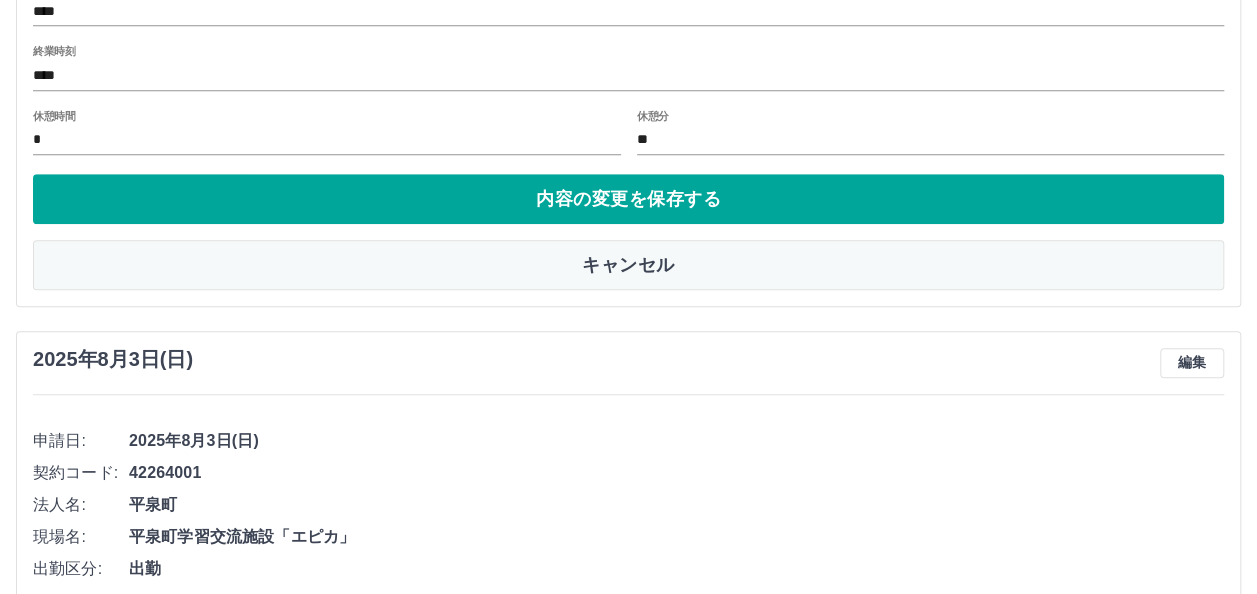 scroll, scrollTop: 406, scrollLeft: 0, axis: vertical 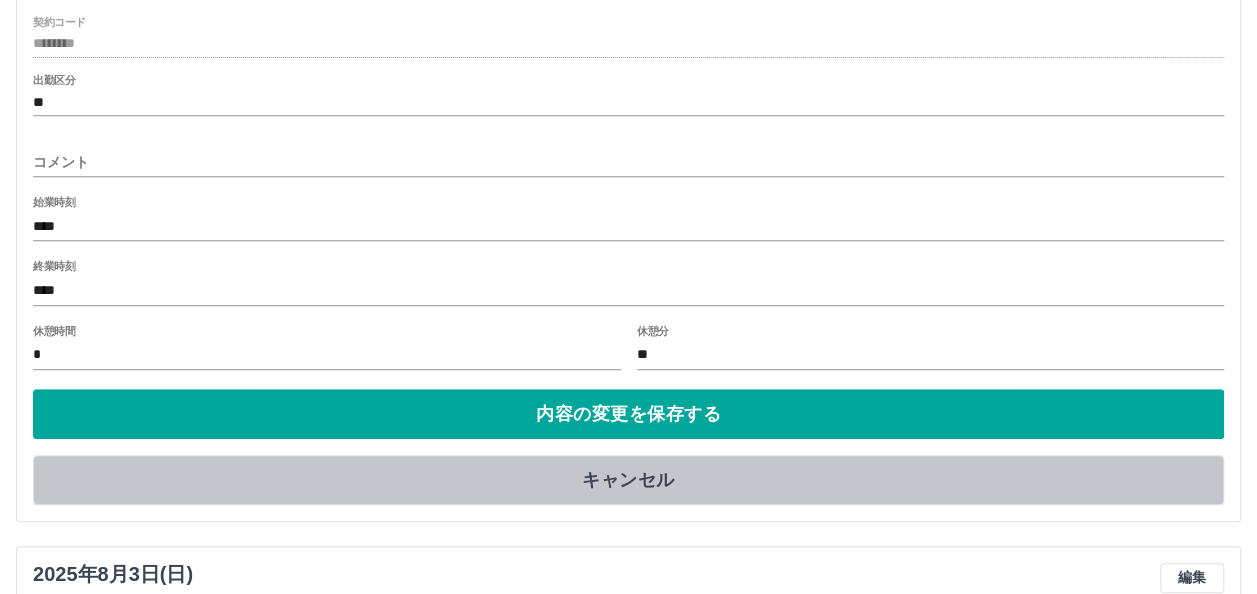 click on "キャンセル" at bounding box center [628, 480] 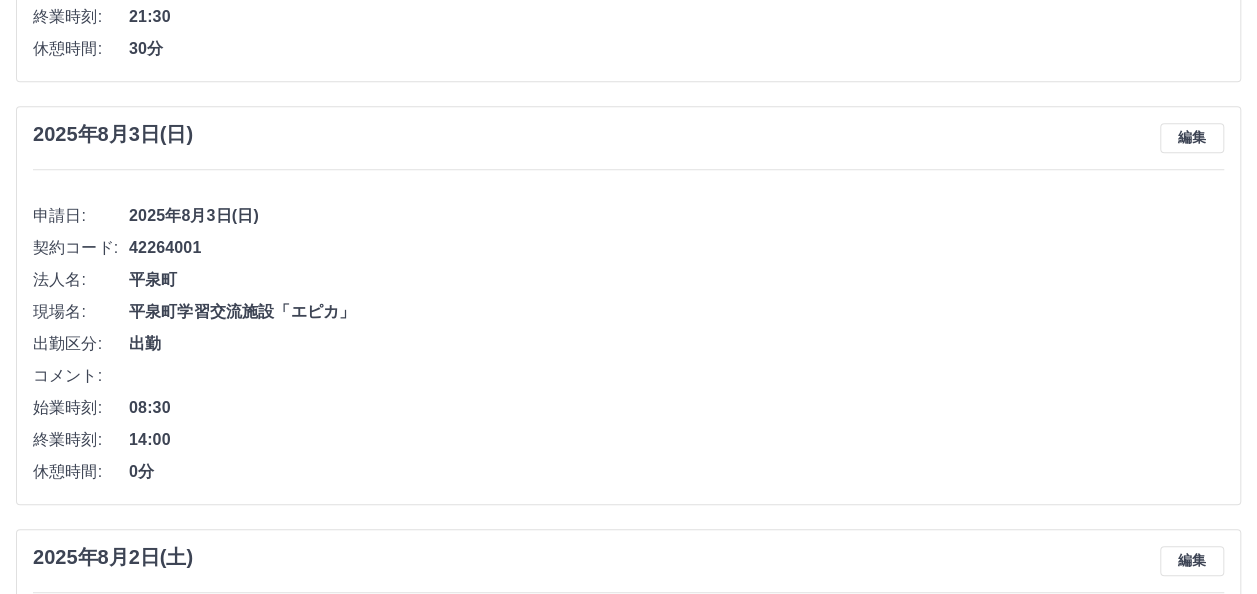 scroll, scrollTop: 100, scrollLeft: 0, axis: vertical 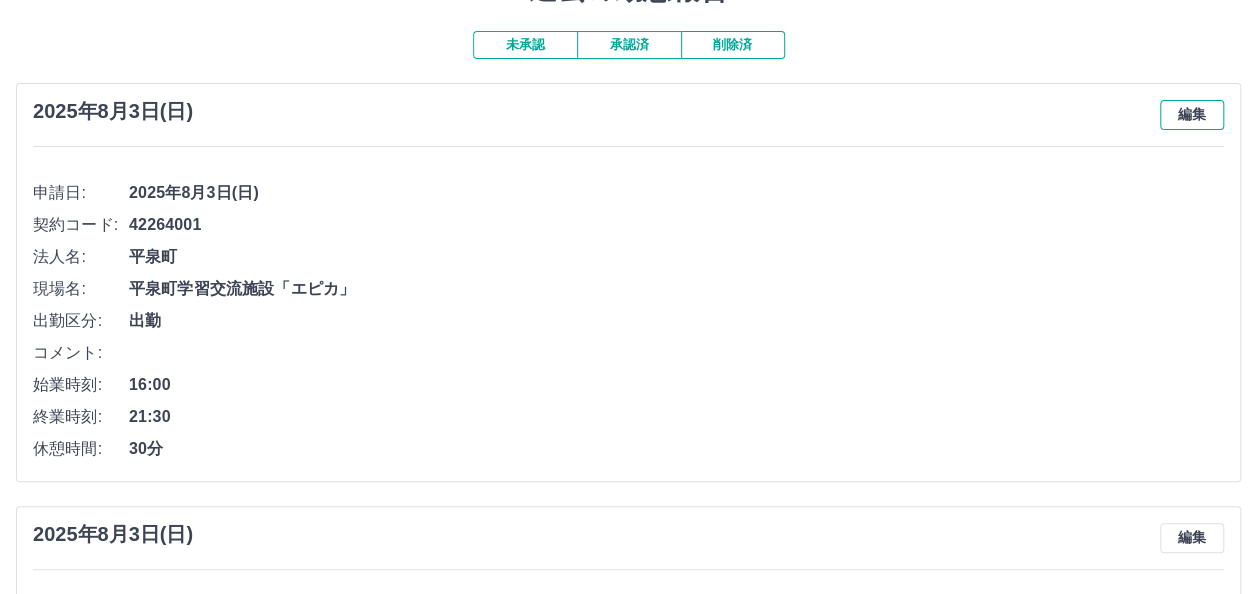 click on "編集" at bounding box center (1192, 115) 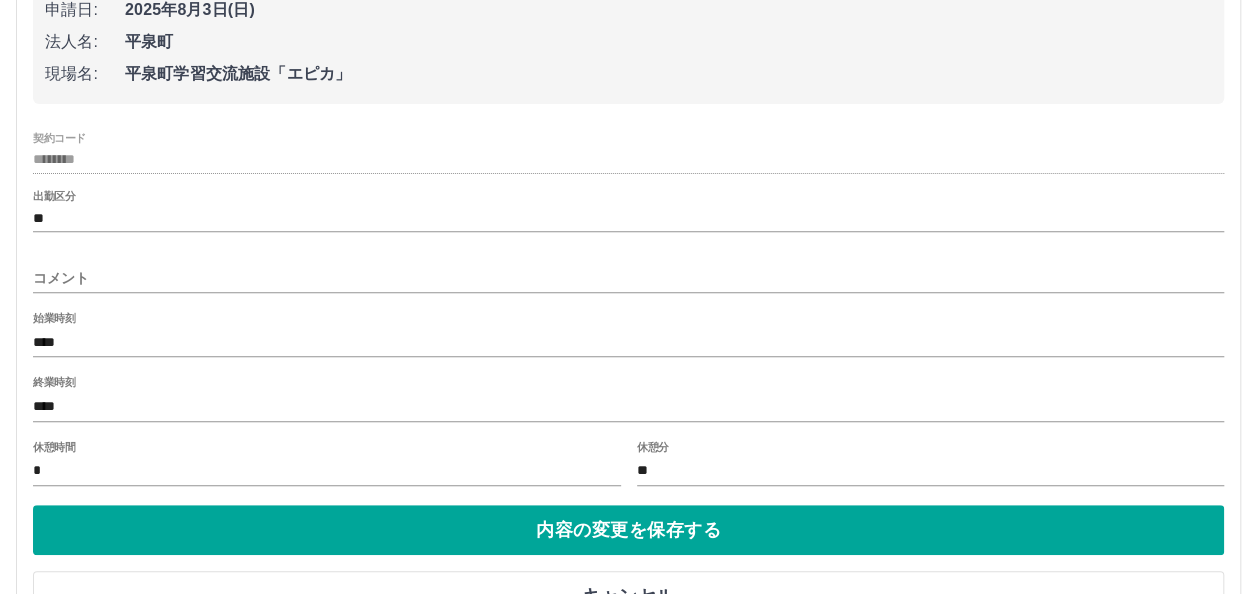 scroll, scrollTop: 400, scrollLeft: 0, axis: vertical 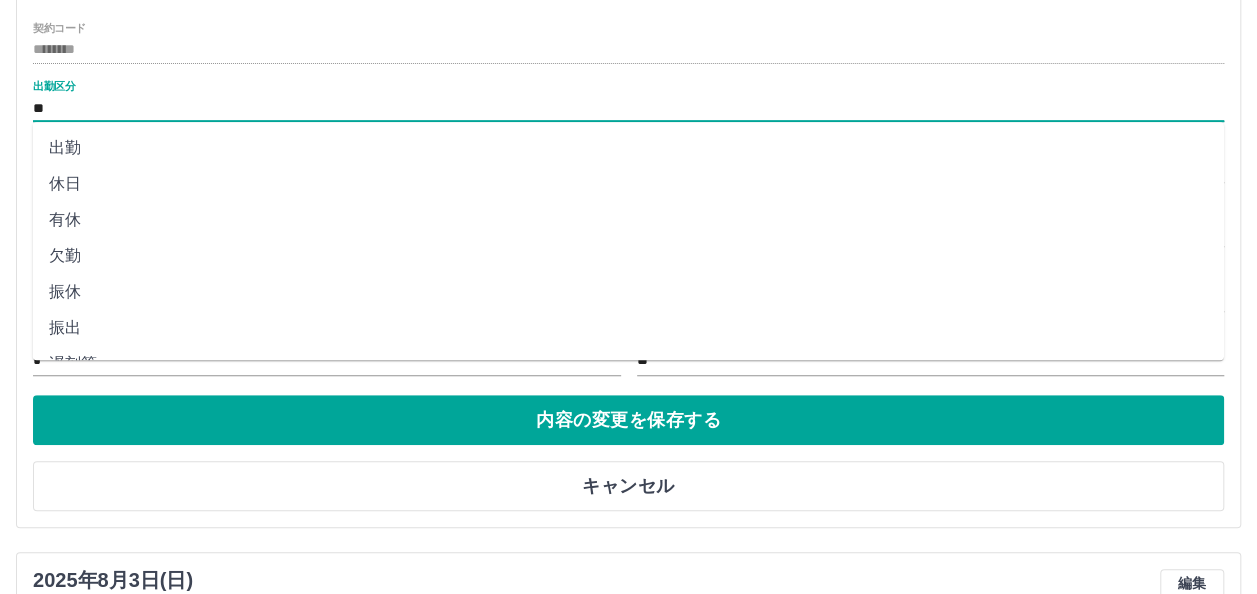 click on "**" at bounding box center (628, 108) 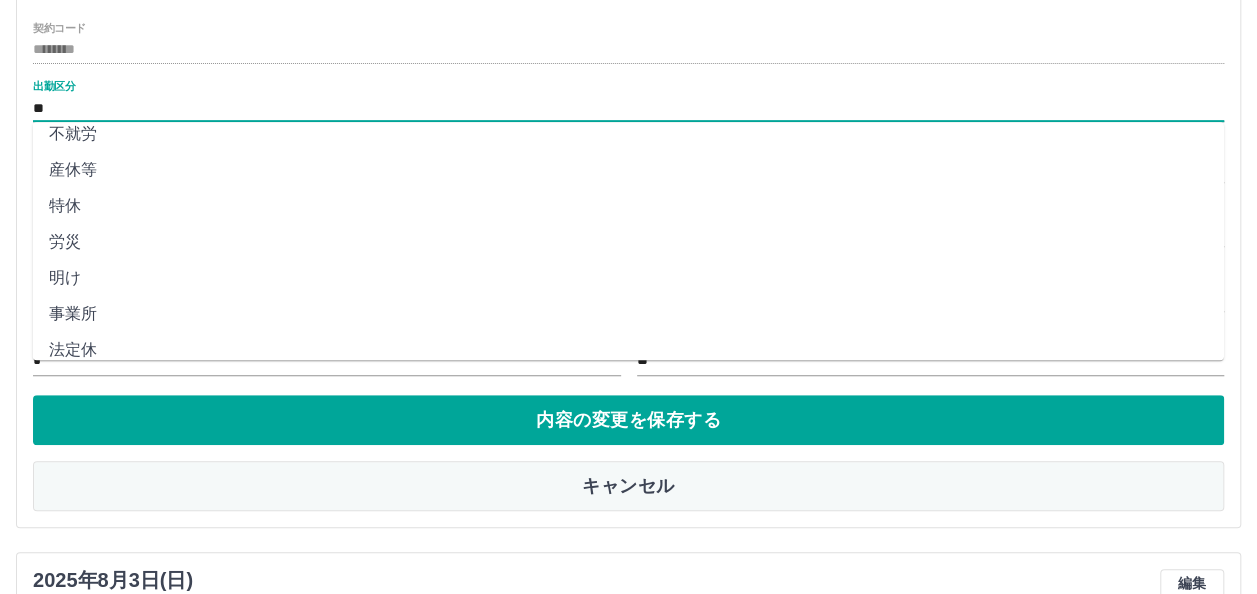 scroll, scrollTop: 426, scrollLeft: 0, axis: vertical 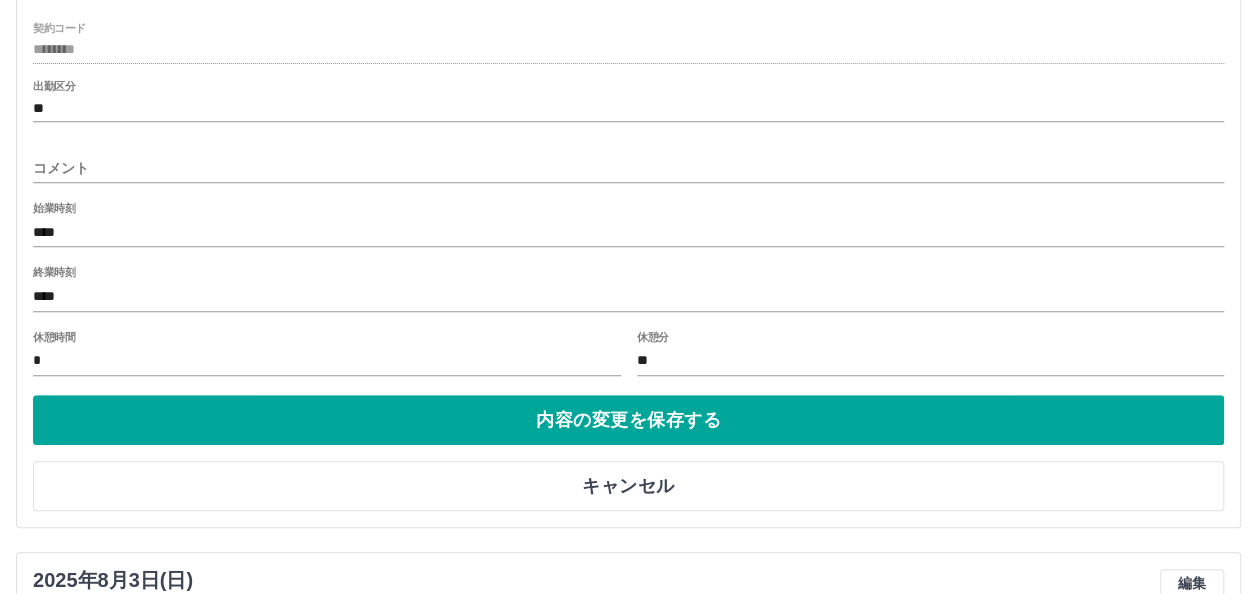 drag, startPoint x: 307, startPoint y: 536, endPoint x: 306, endPoint y: 526, distance: 10.049875 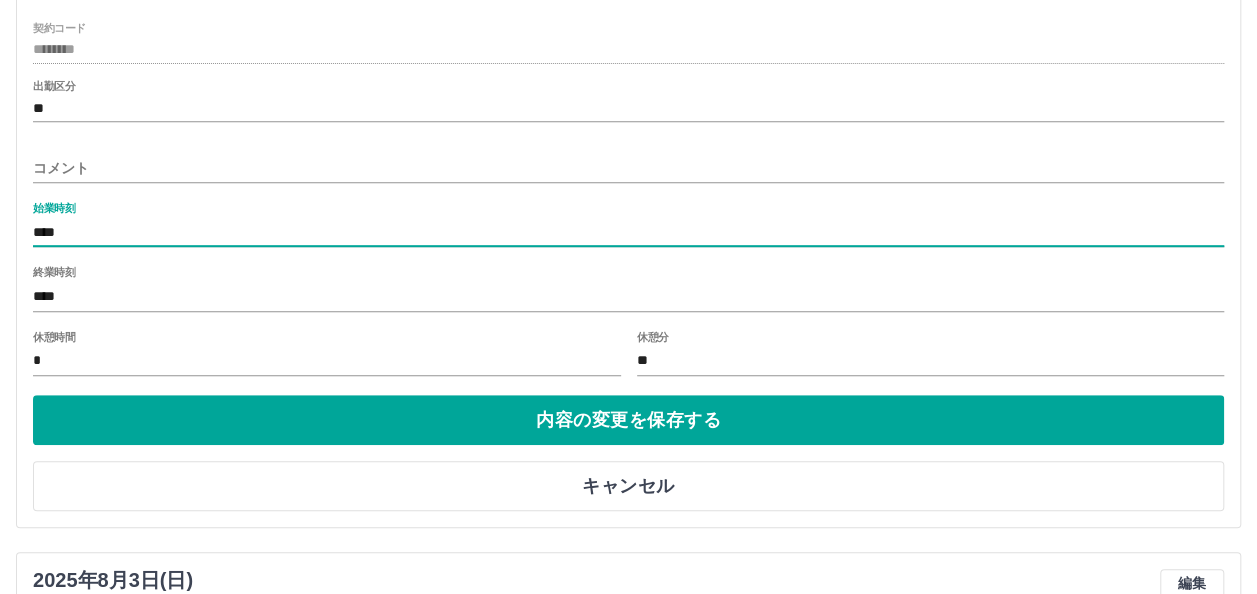click on "****" at bounding box center (628, 232) 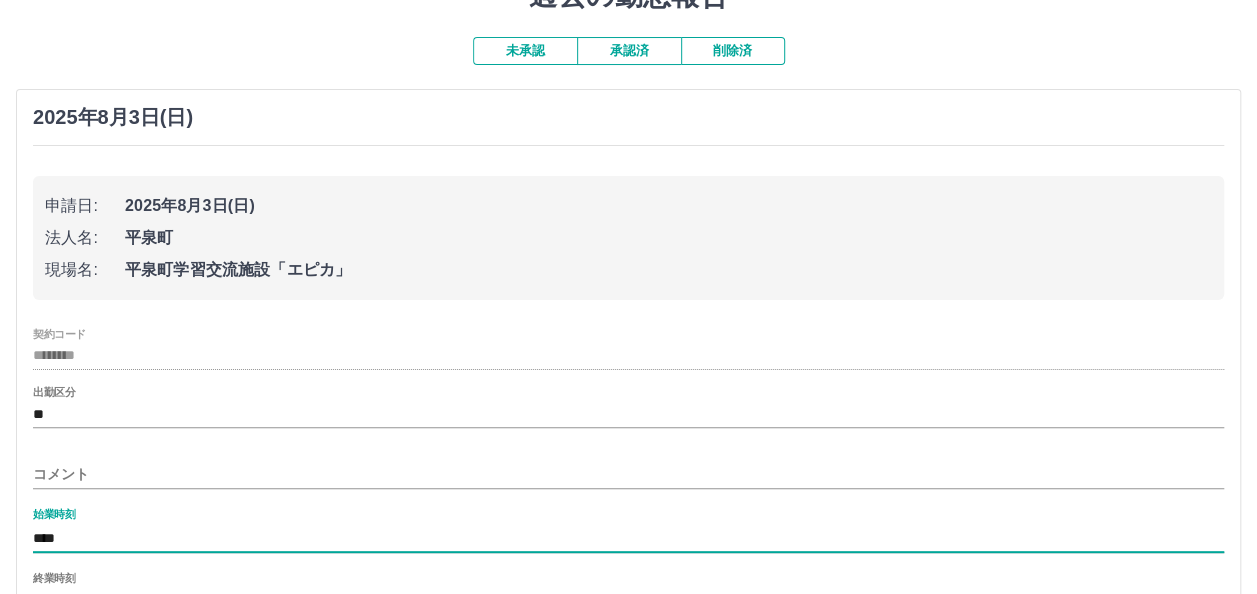 scroll, scrollTop: 0, scrollLeft: 0, axis: both 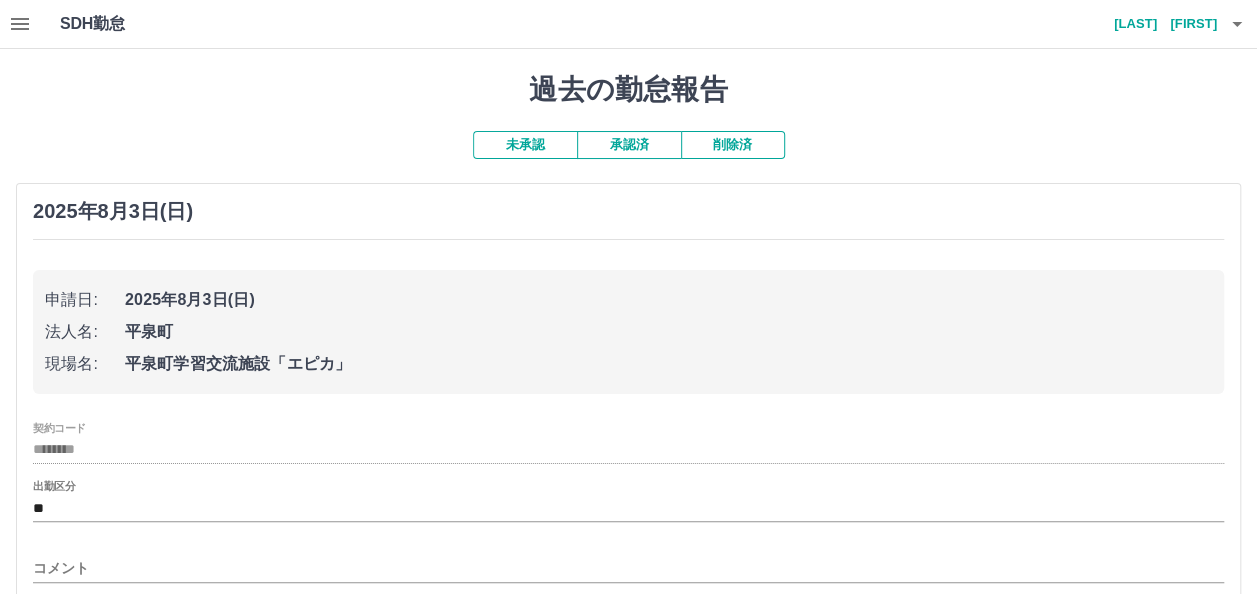 click on "過去の勤怠報告" at bounding box center (628, 90) 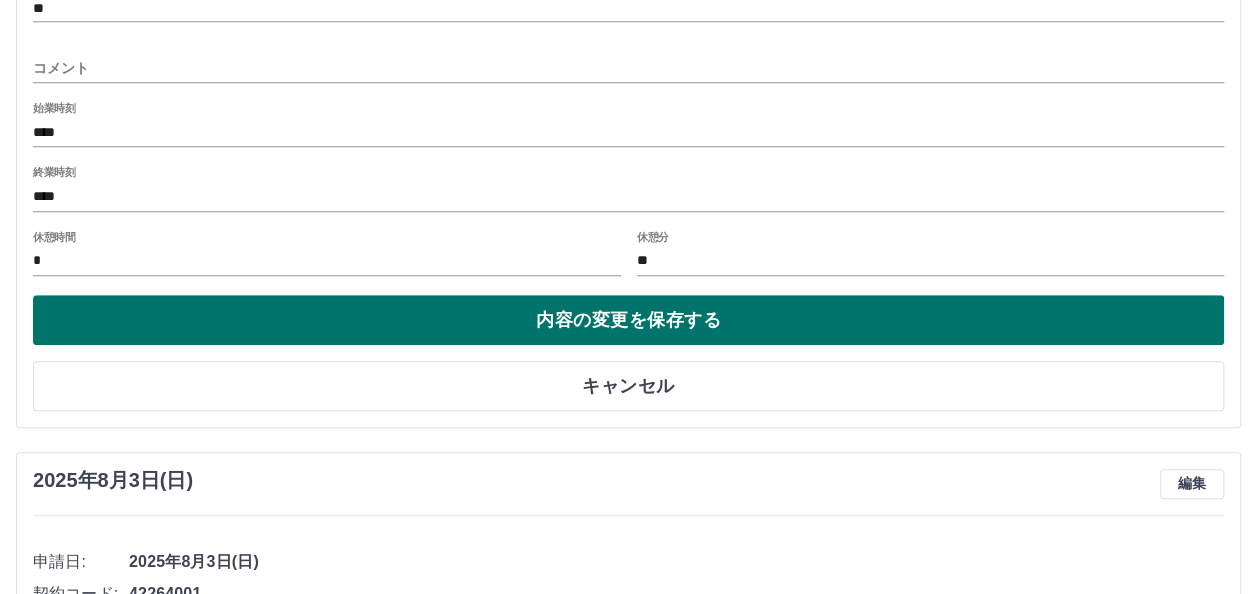 scroll, scrollTop: 700, scrollLeft: 0, axis: vertical 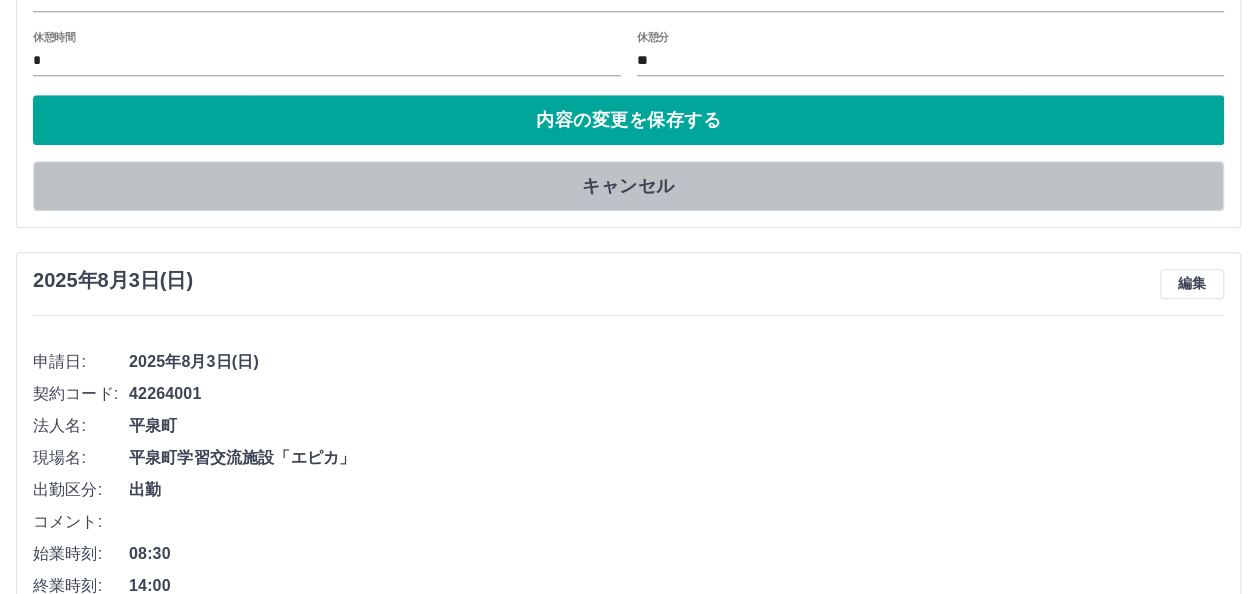 click on "キャンセル" at bounding box center (628, 186) 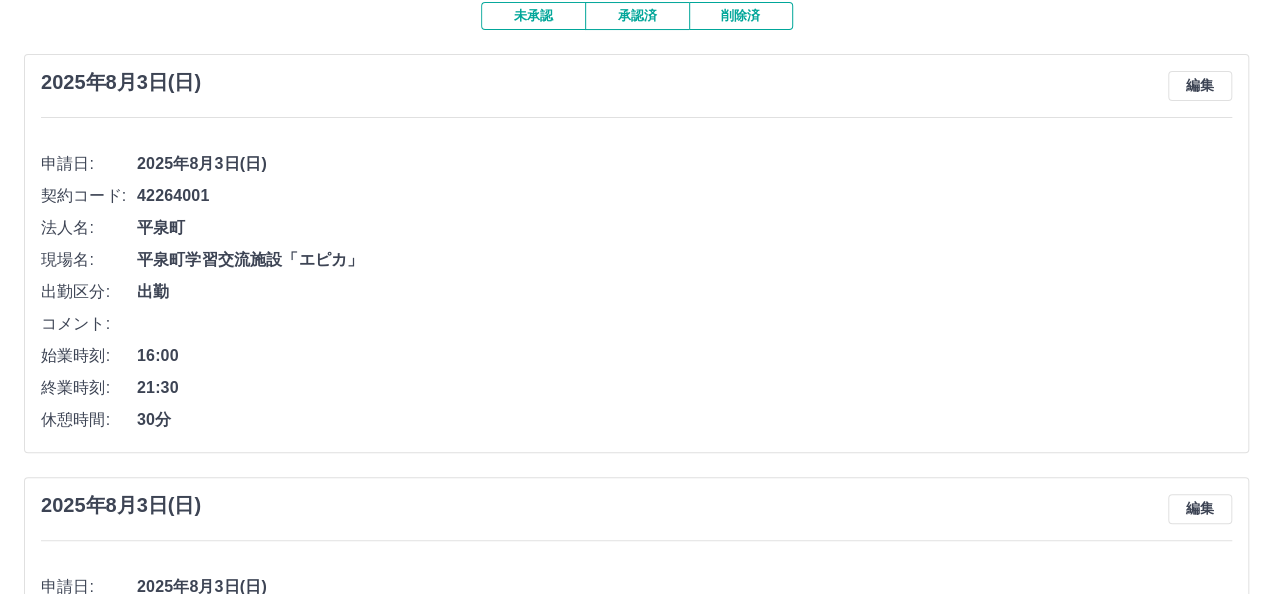 scroll, scrollTop: 0, scrollLeft: 0, axis: both 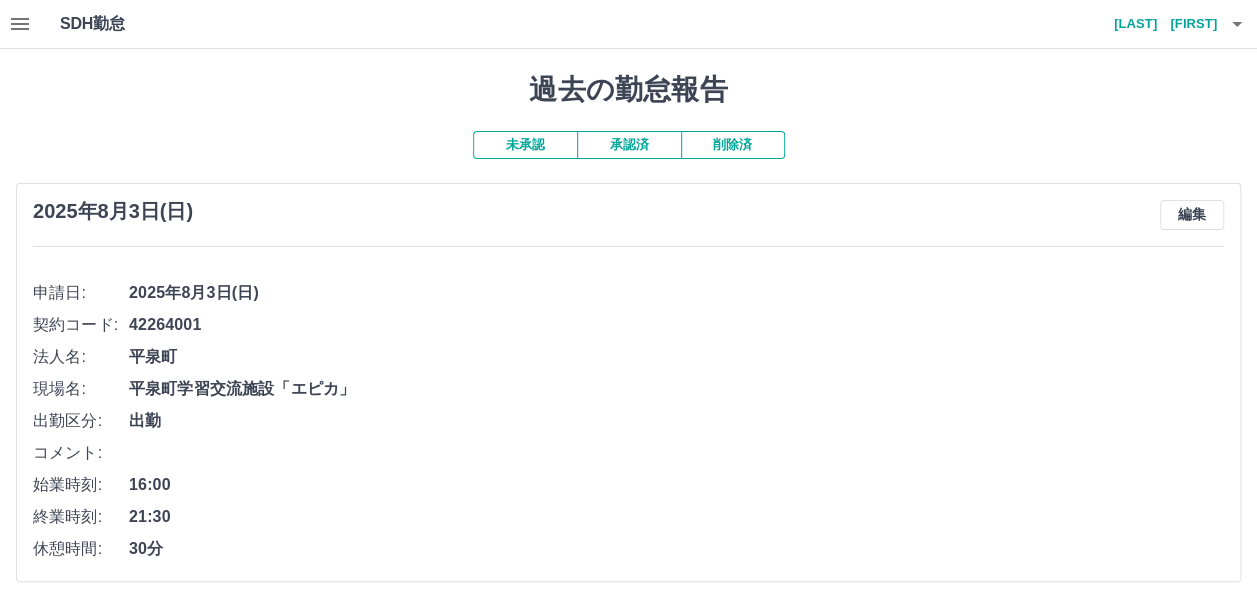 click 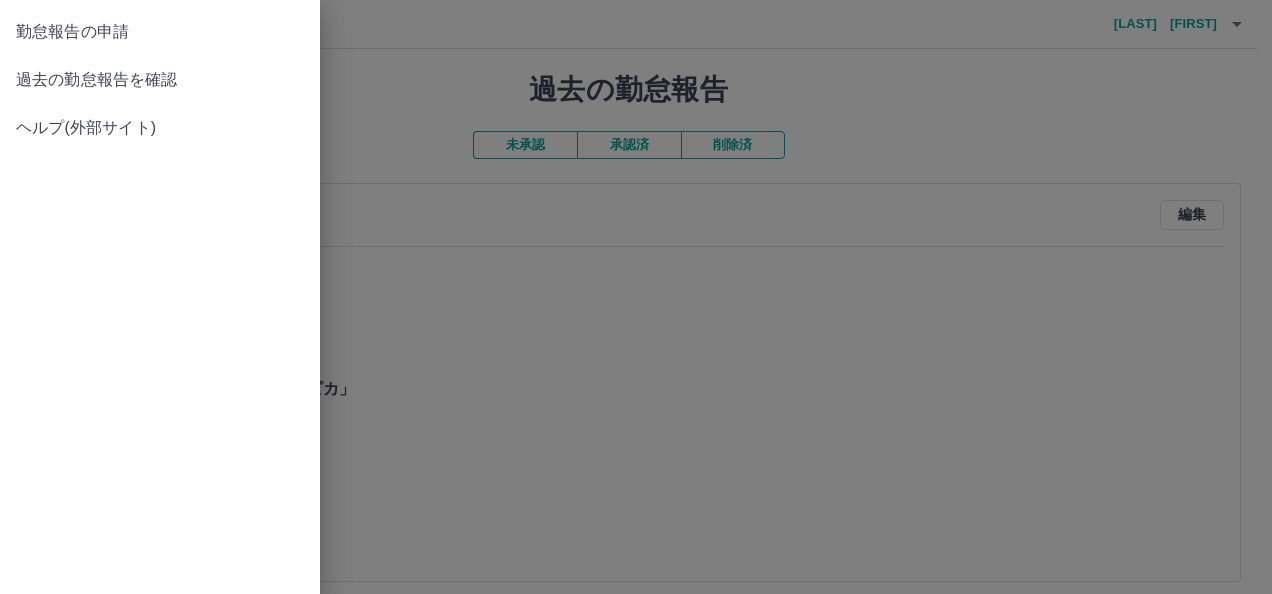 click on "勤怠報告の申請" at bounding box center [160, 32] 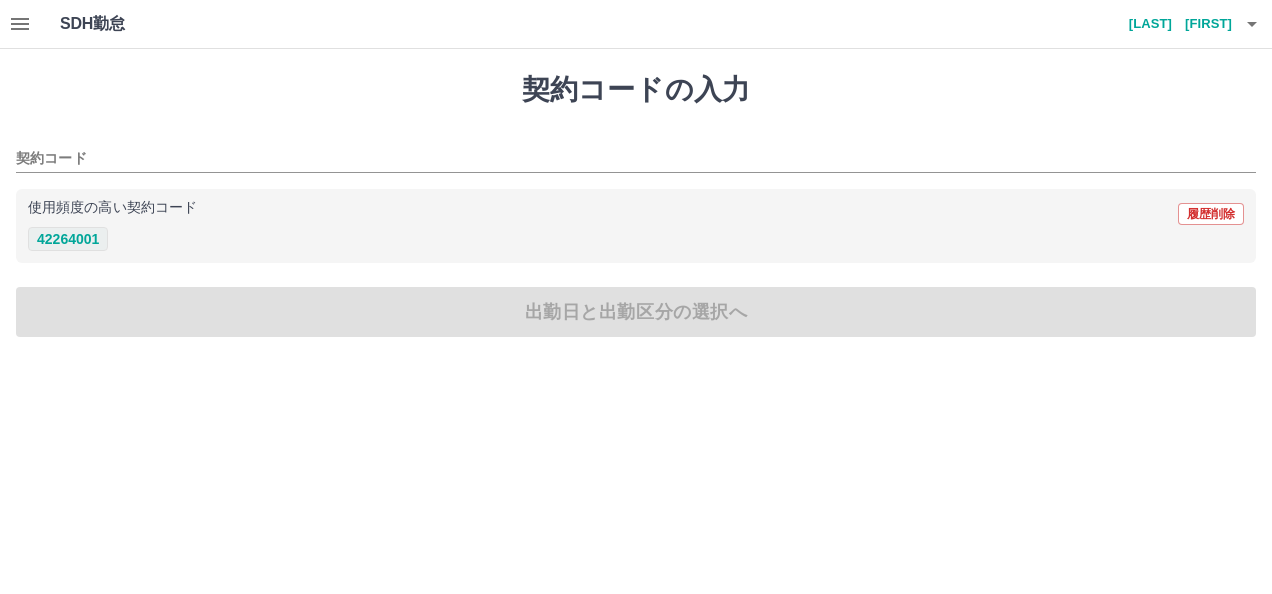 click on "42264001" at bounding box center (68, 239) 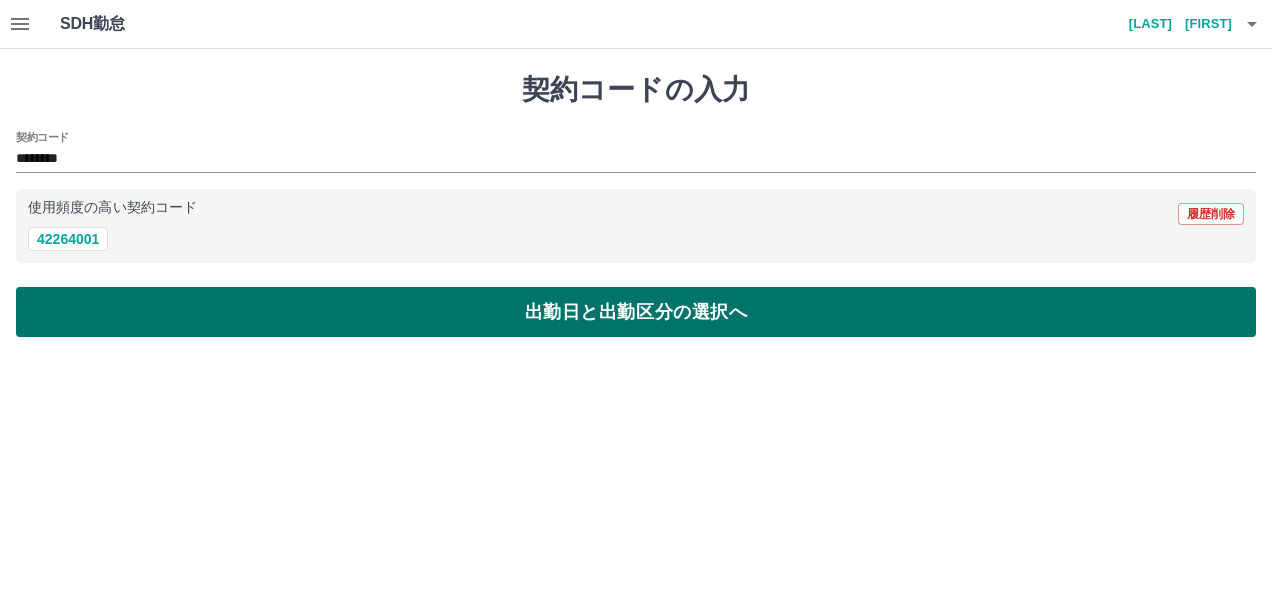 click on "出勤日と出勤区分の選択へ" at bounding box center (636, 312) 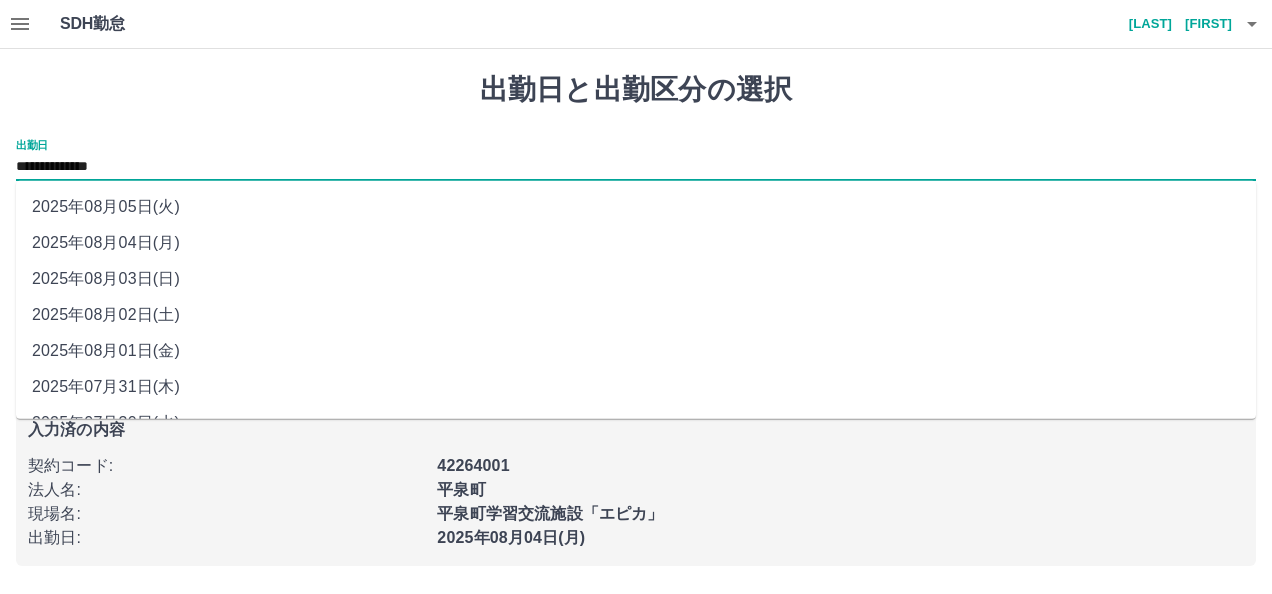 click on "**********" at bounding box center [636, 167] 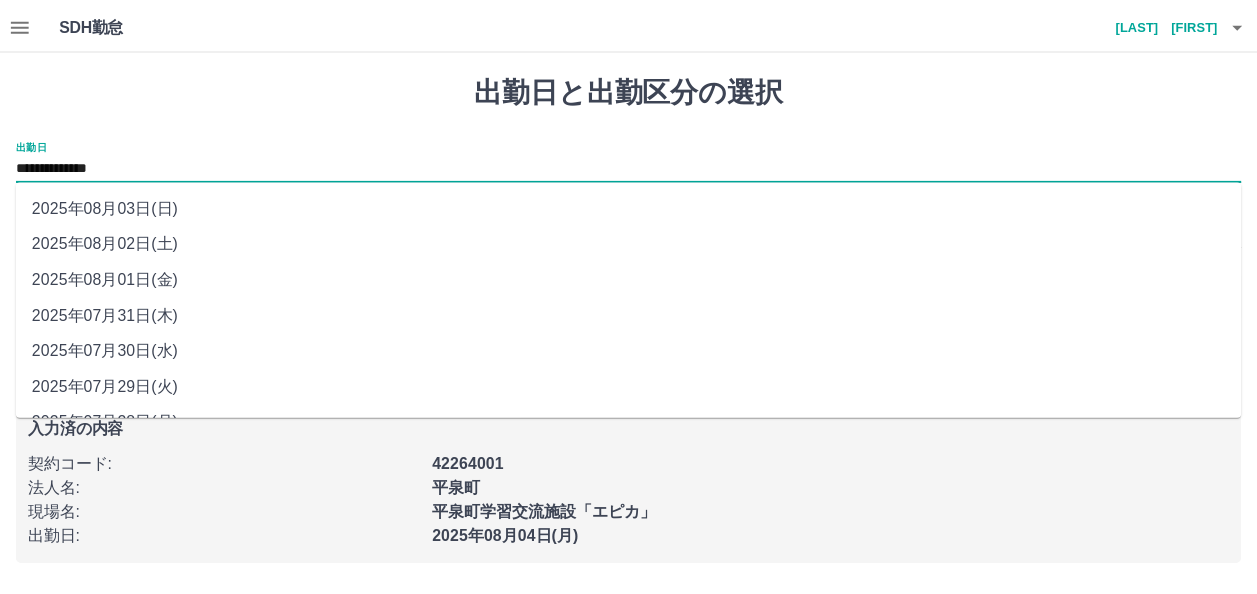 scroll, scrollTop: 102, scrollLeft: 0, axis: vertical 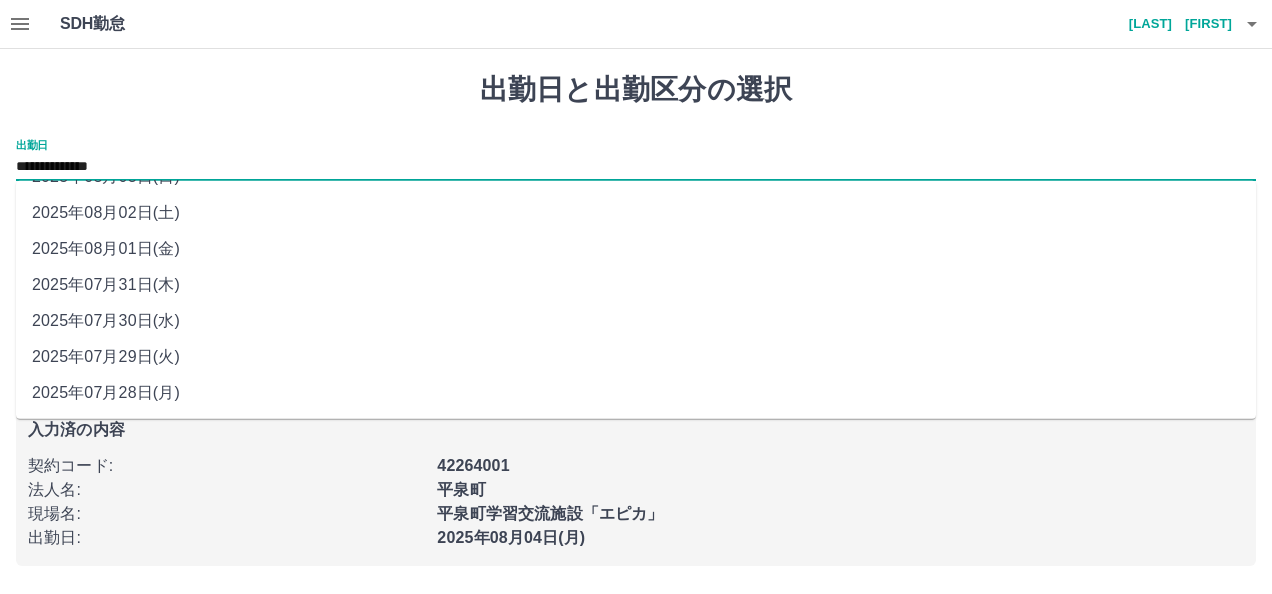 click on "2025年07月28日(月)" at bounding box center [636, 393] 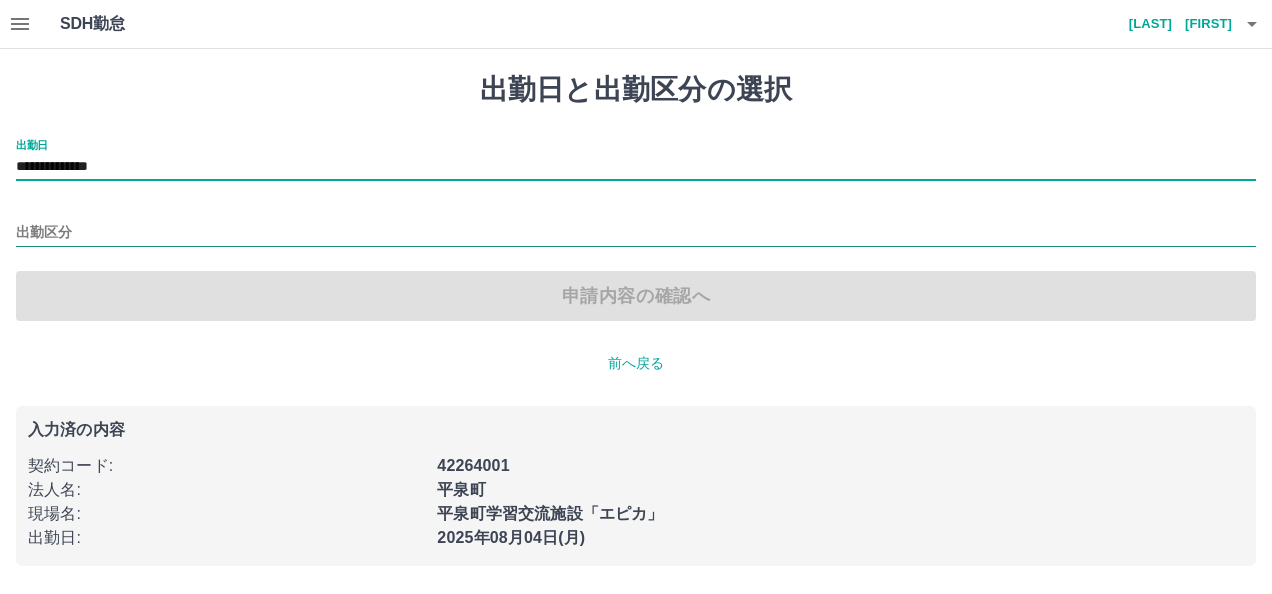 click on "出勤区分" at bounding box center (636, 233) 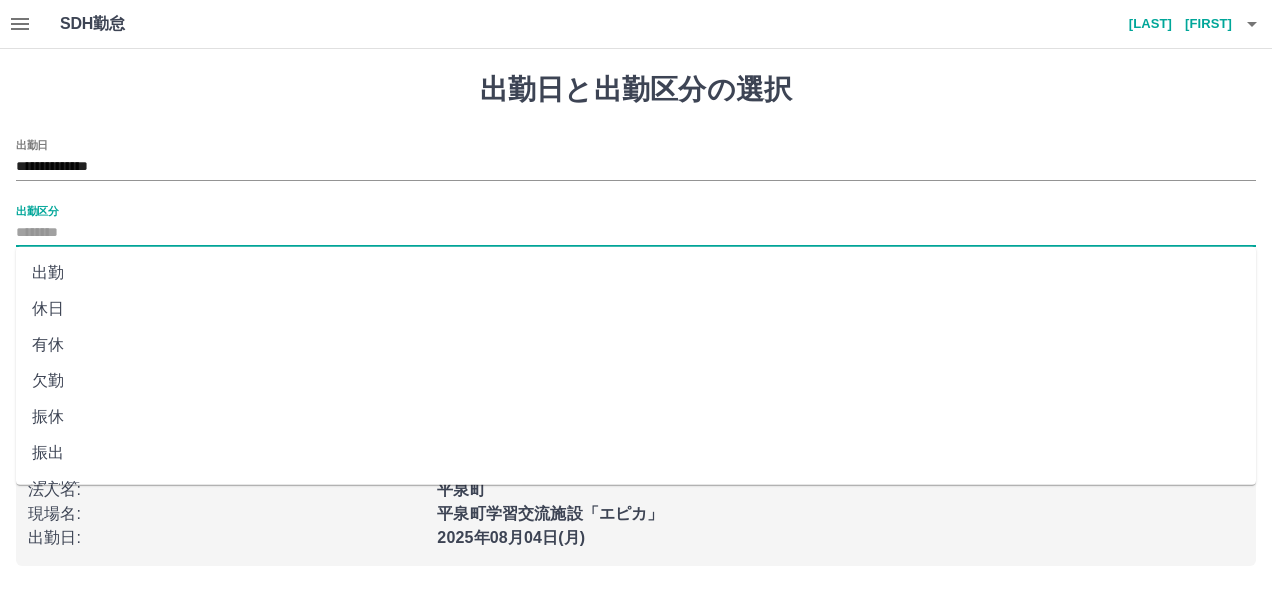 click on "出勤" at bounding box center [636, 273] 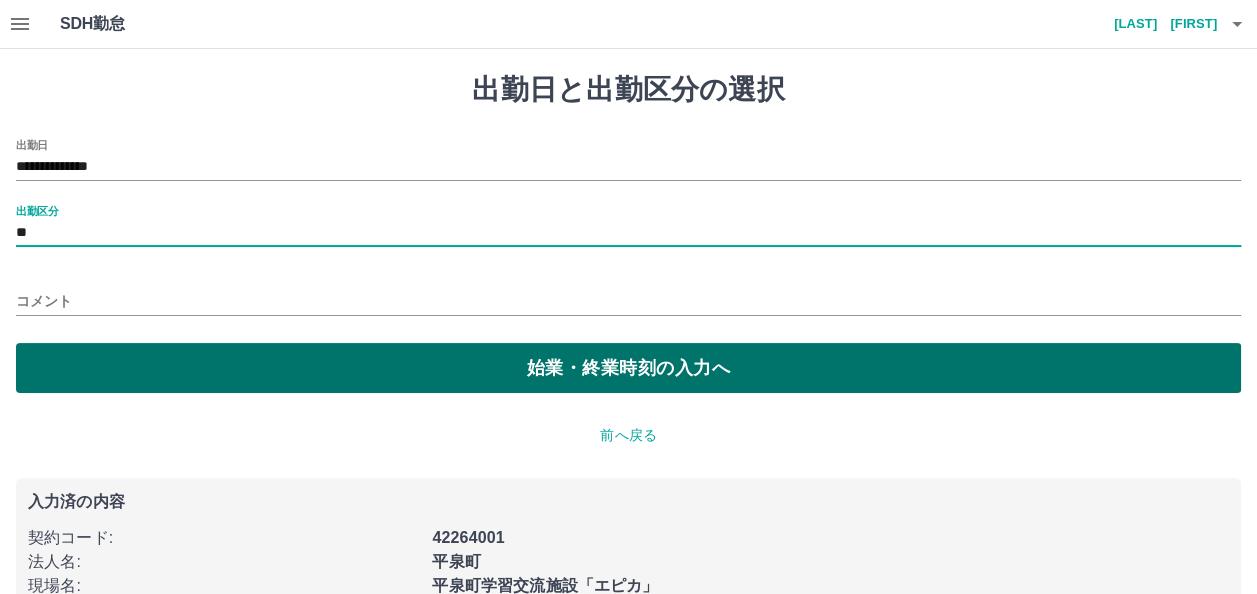click on "始業・終業時刻の入力へ" at bounding box center (628, 368) 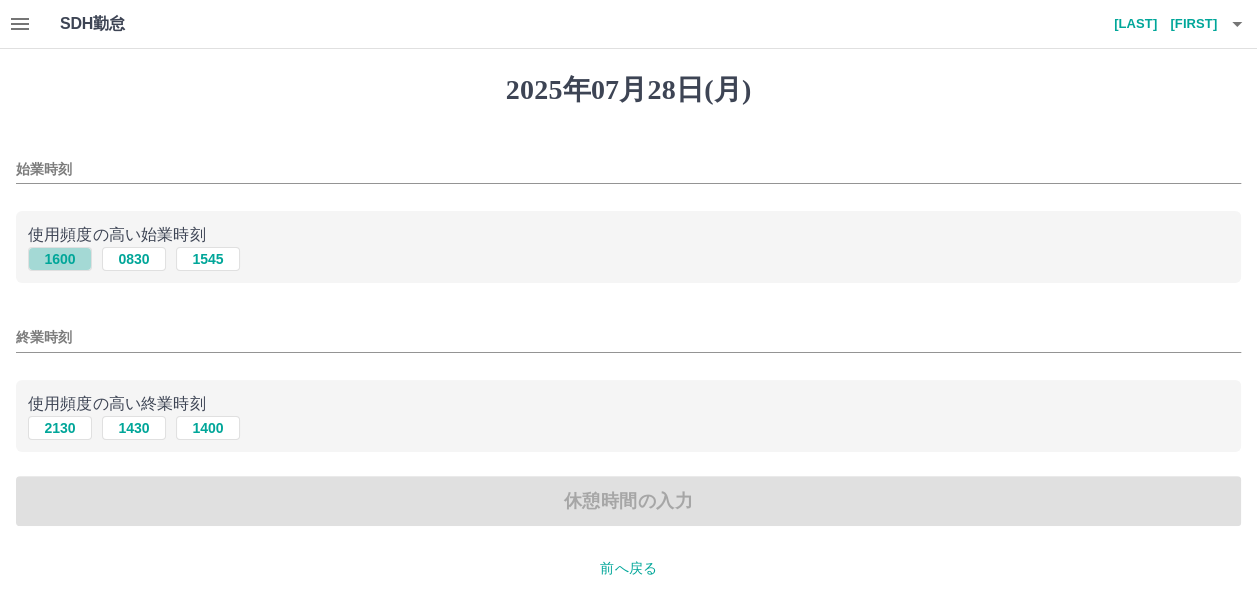click on "1600" at bounding box center [60, 259] 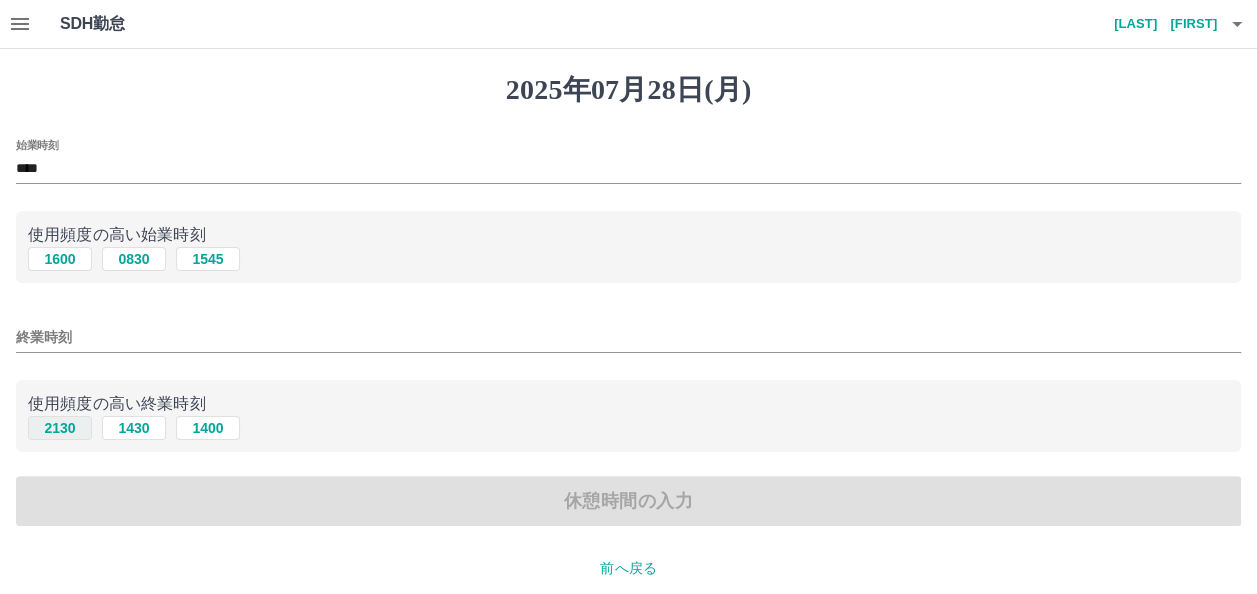 click on "2130" at bounding box center (60, 428) 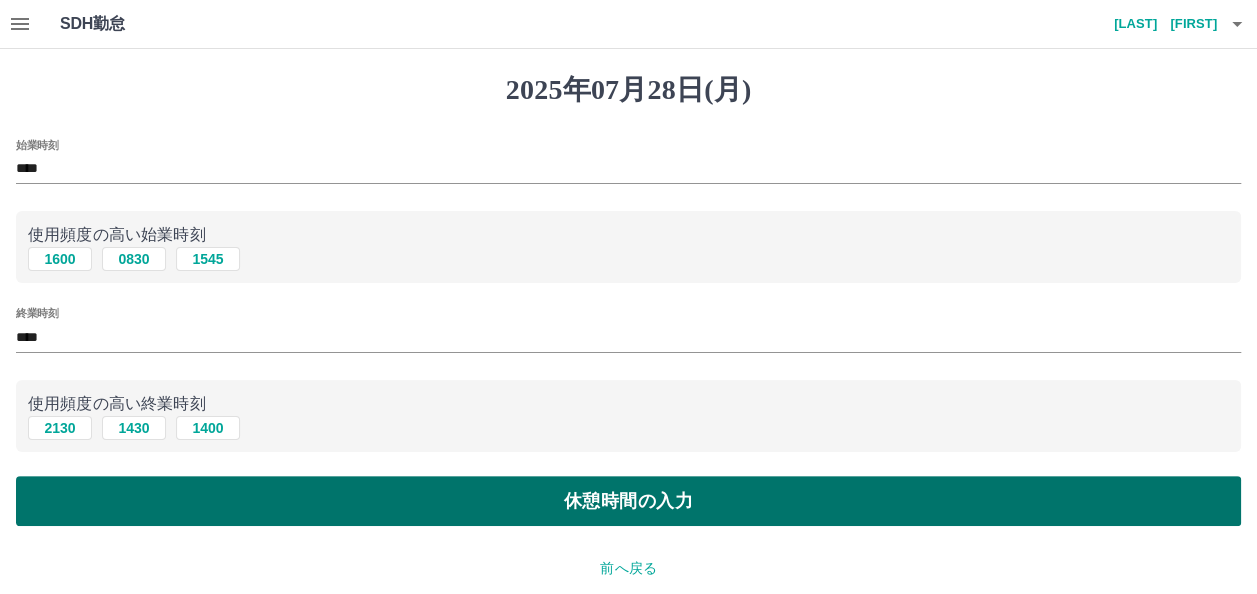 click on "休憩時間の入力" at bounding box center [628, 501] 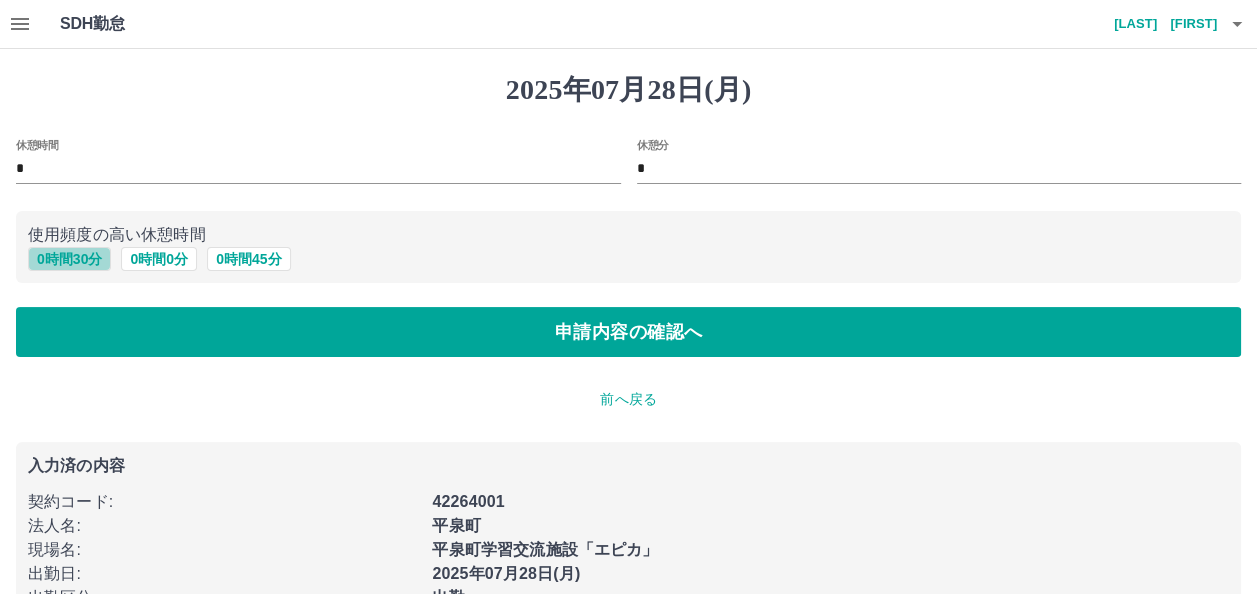 click on "0 時間 30 分" at bounding box center (69, 259) 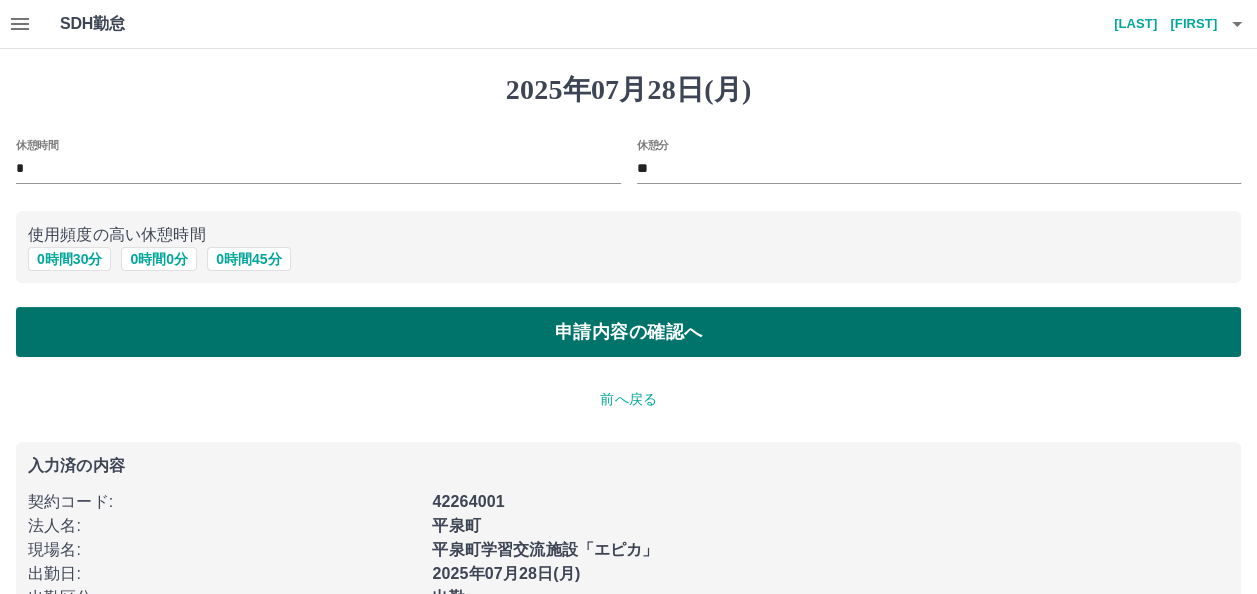click on "申請内容の確認へ" at bounding box center (628, 332) 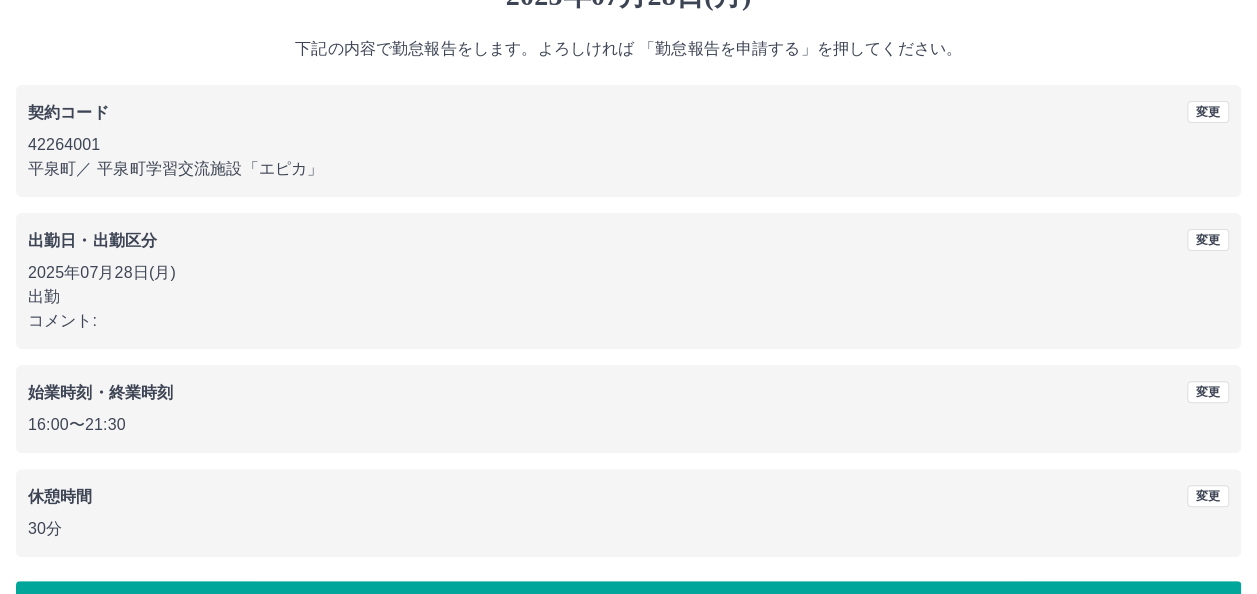 scroll, scrollTop: 154, scrollLeft: 0, axis: vertical 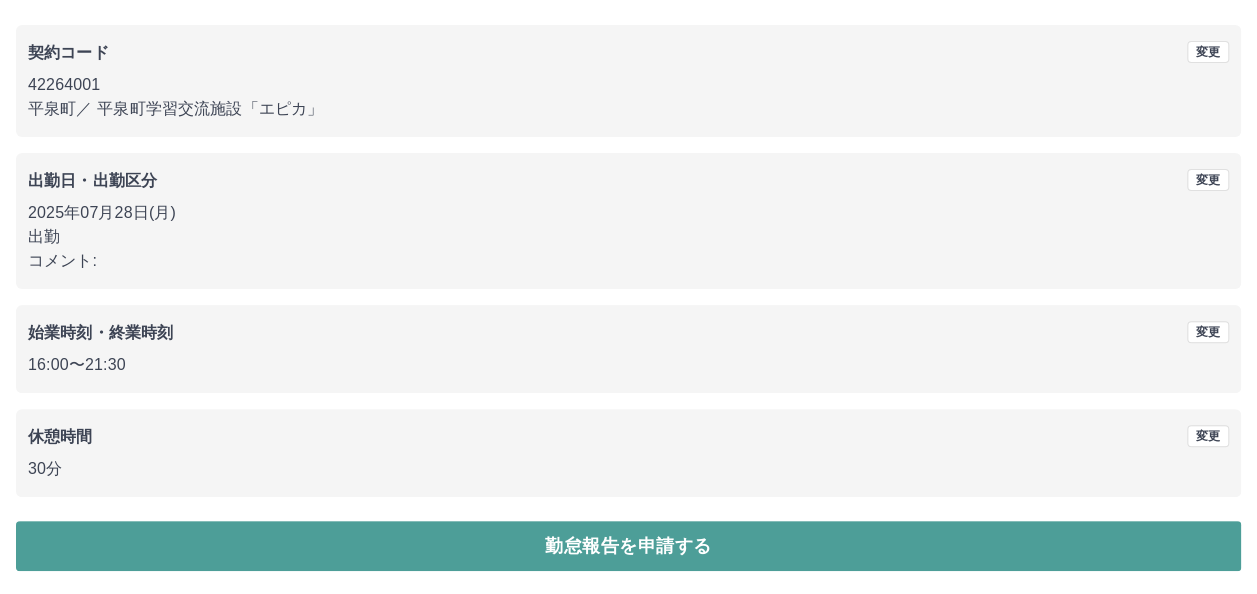 click on "勤怠報告を申請する" at bounding box center (628, 546) 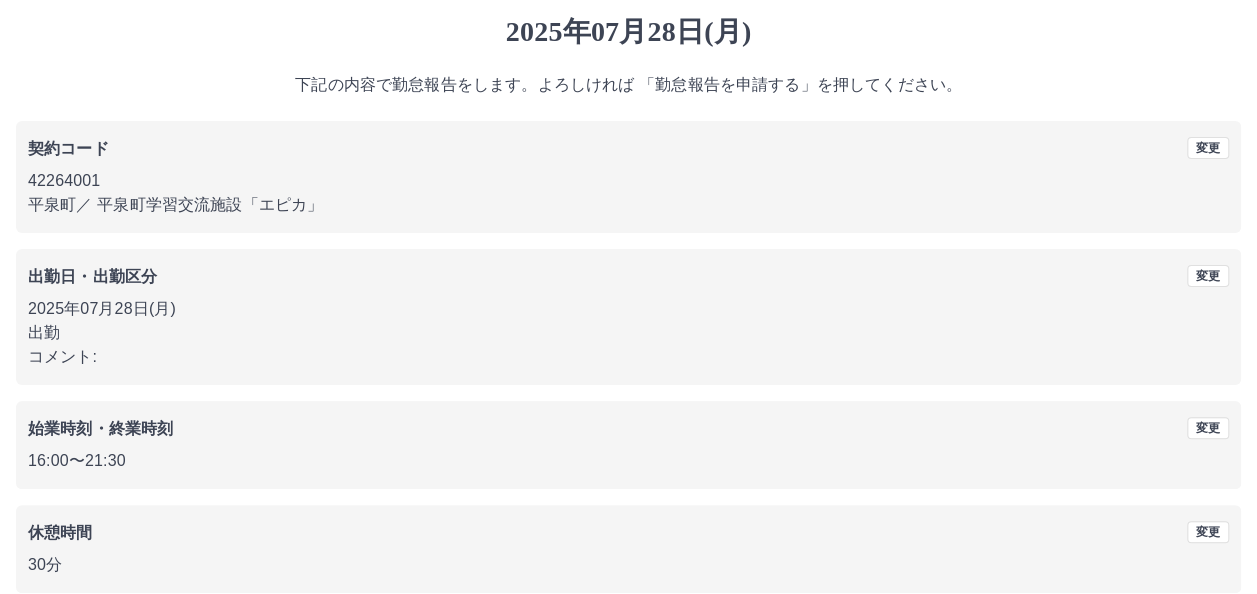 scroll, scrollTop: 0, scrollLeft: 0, axis: both 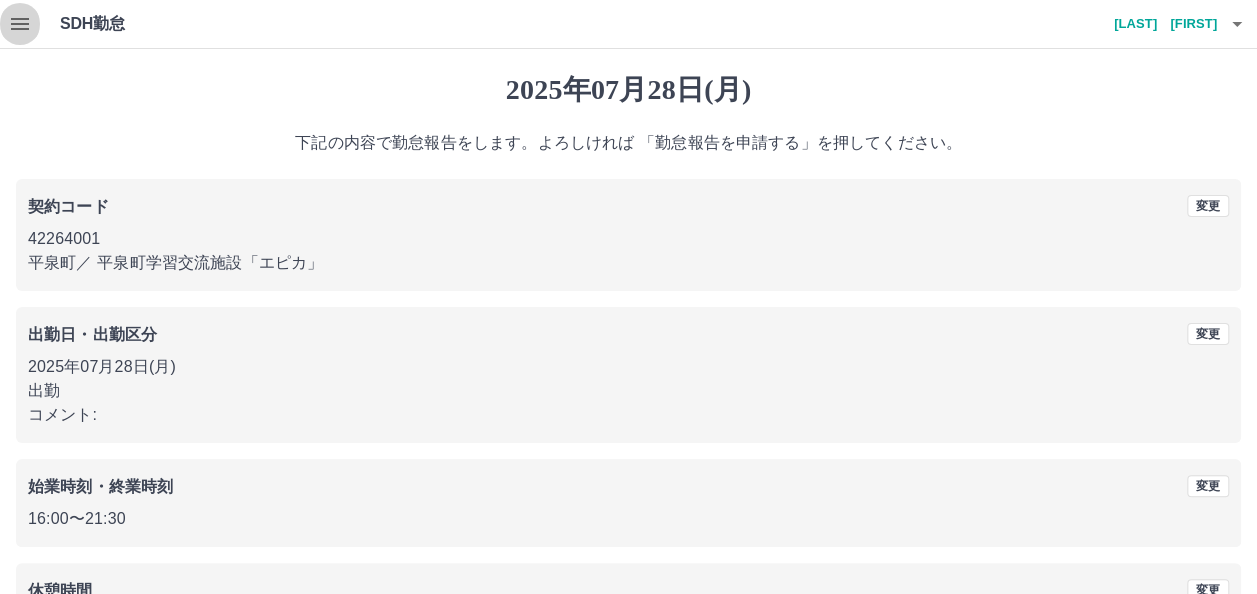 click 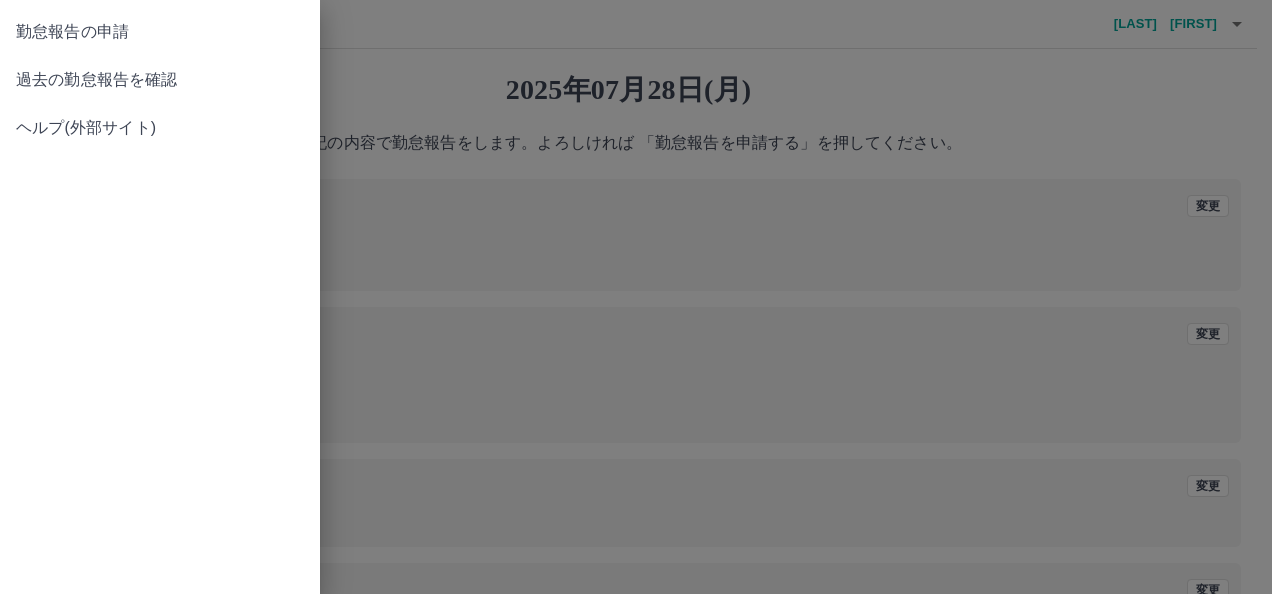 click on "過去の勤怠報告を確認" at bounding box center [160, 80] 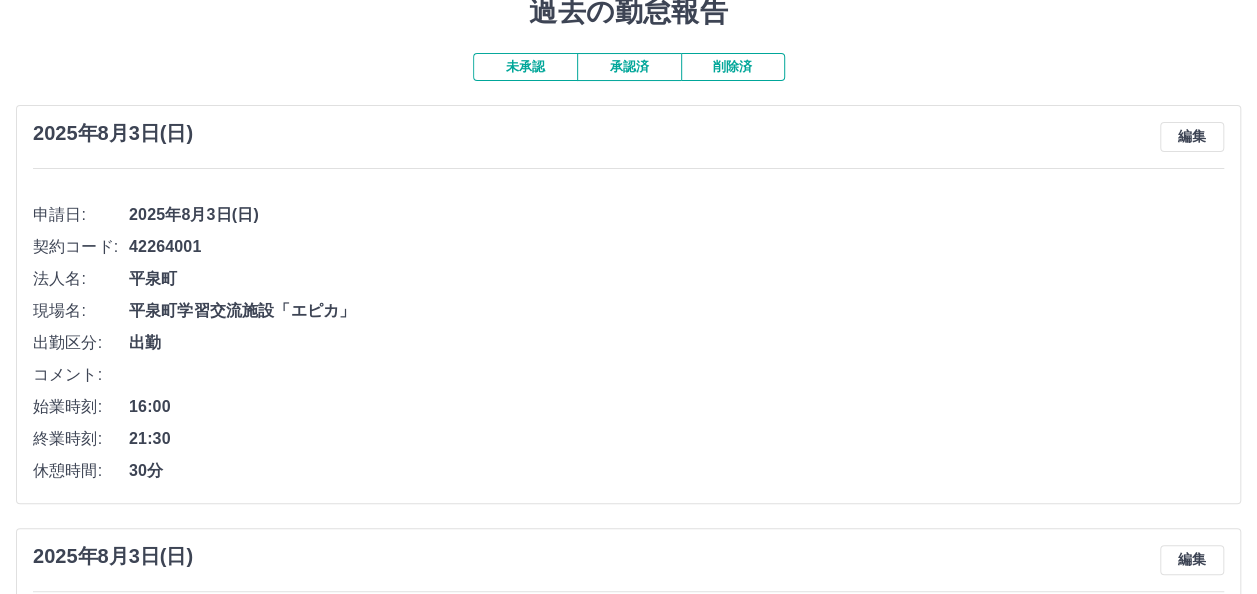 scroll, scrollTop: 0, scrollLeft: 0, axis: both 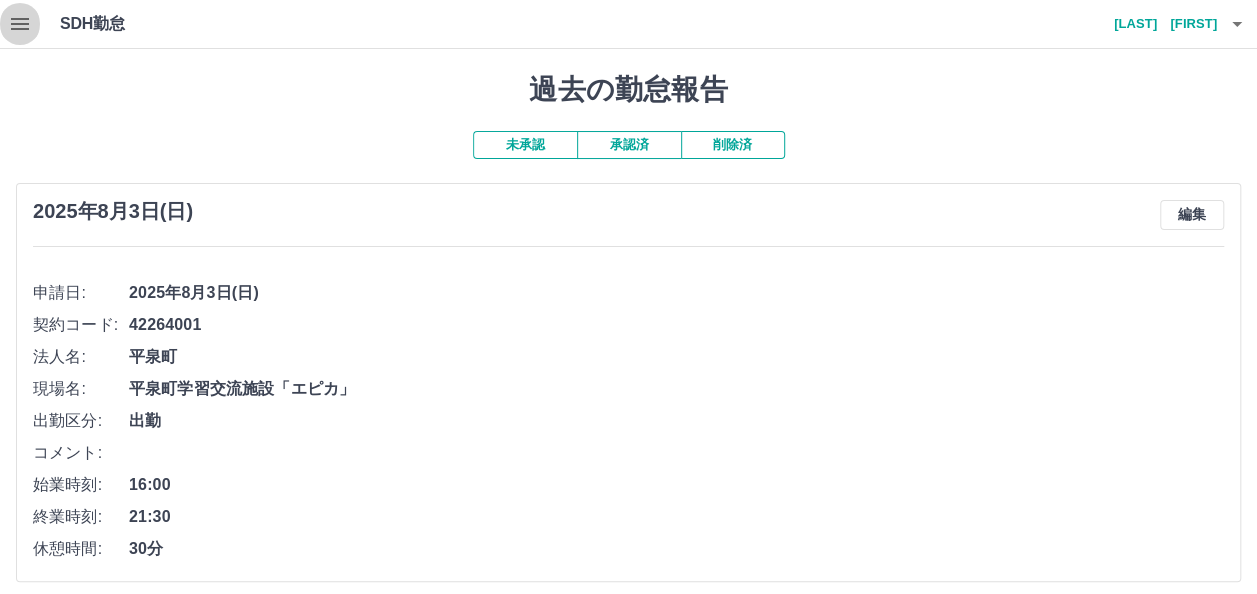 click 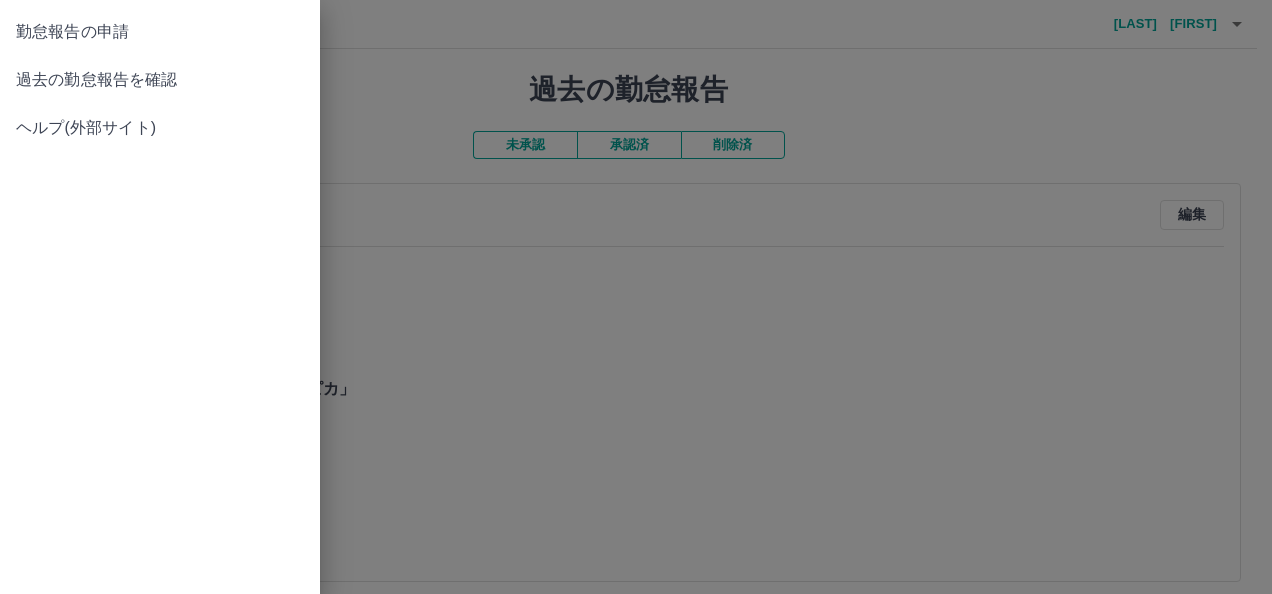 click on "勤怠報告の申請" at bounding box center (160, 32) 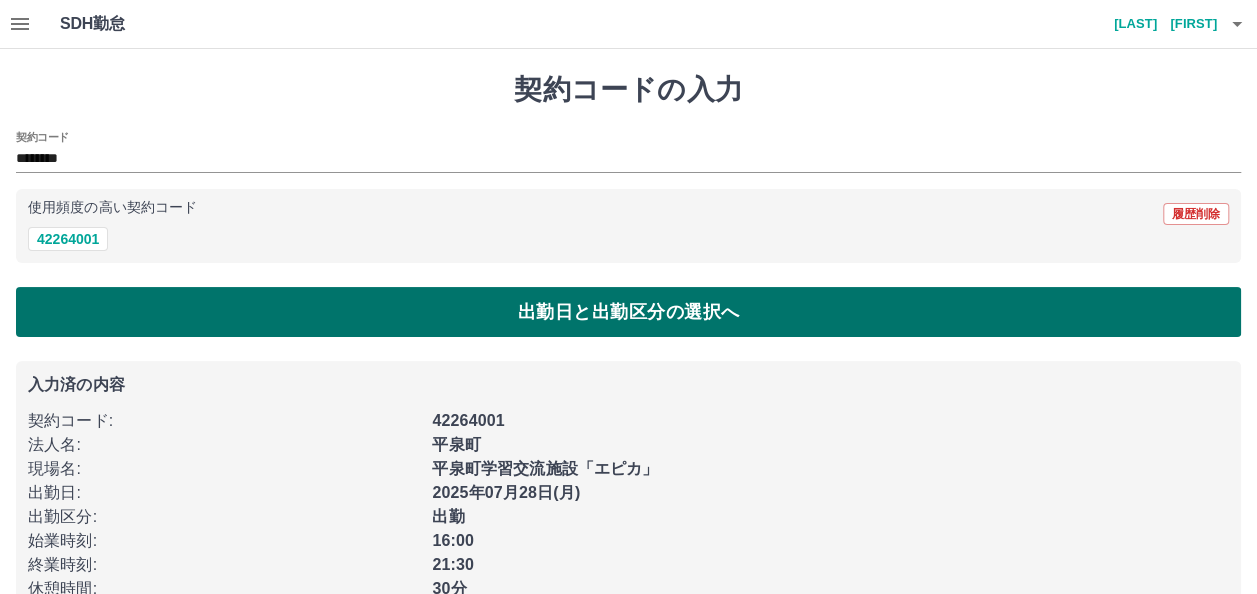 click on "出勤日と出勤区分の選択へ" at bounding box center (628, 312) 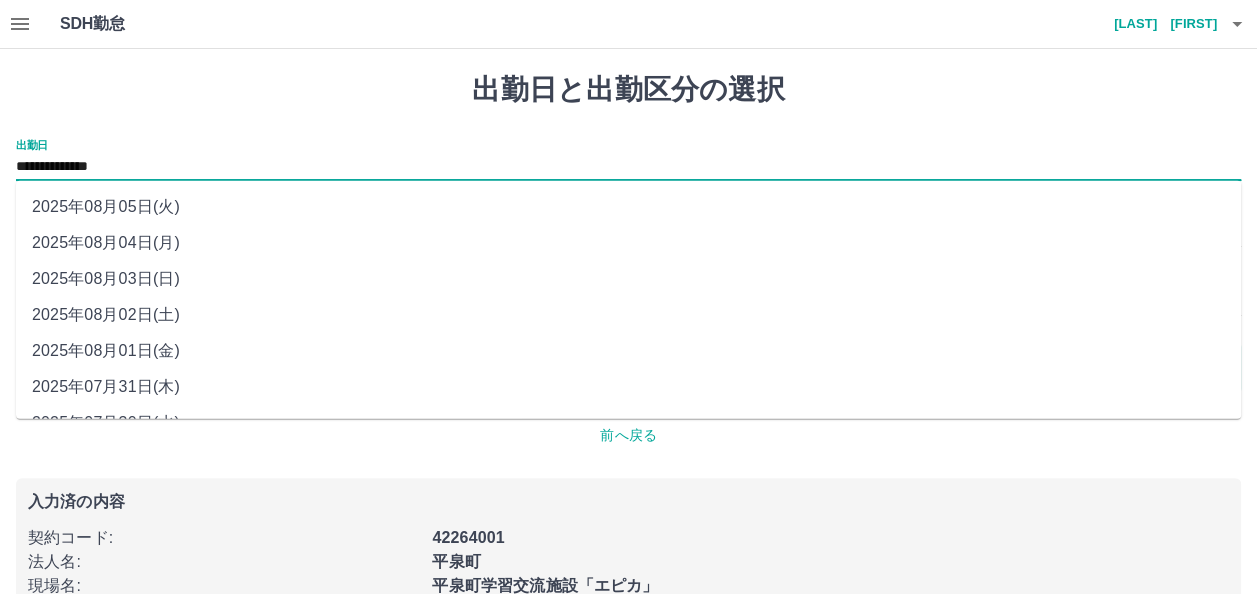 click on "**********" at bounding box center (628, 167) 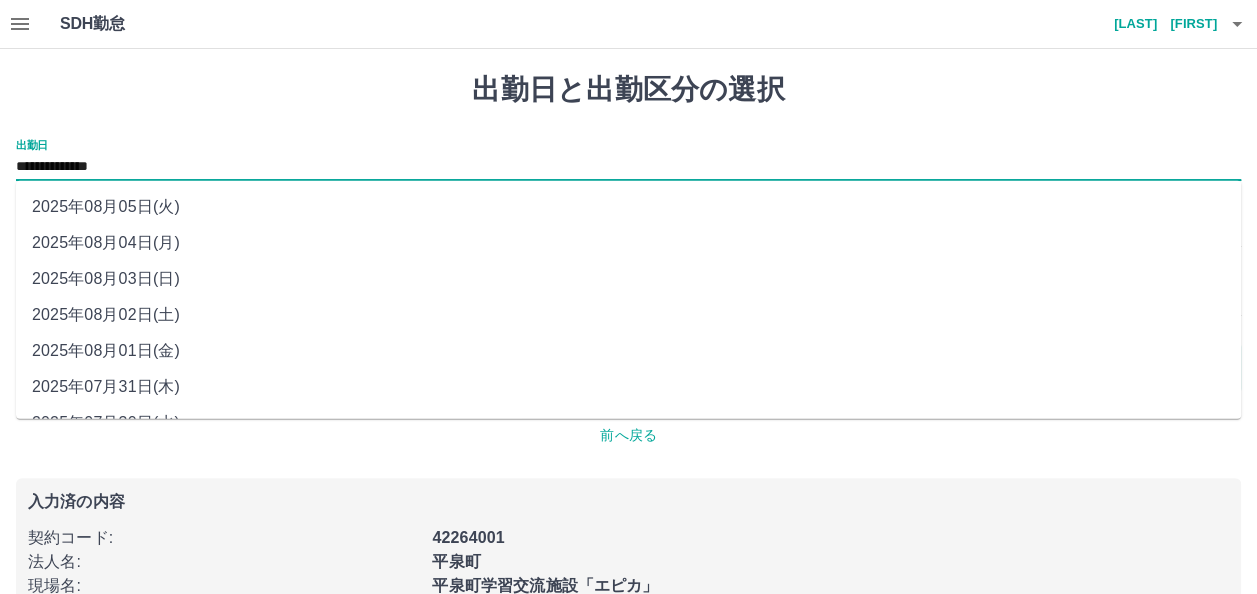 click on "2025年08月04日(月)" at bounding box center [628, 243] 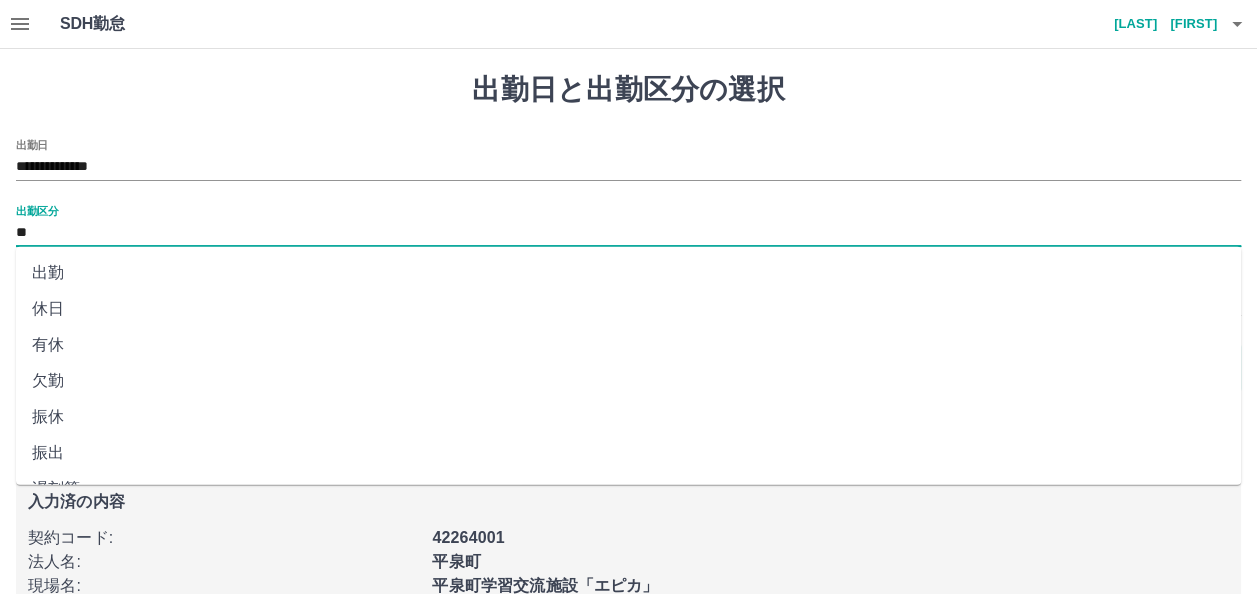 click on "**" at bounding box center [628, 233] 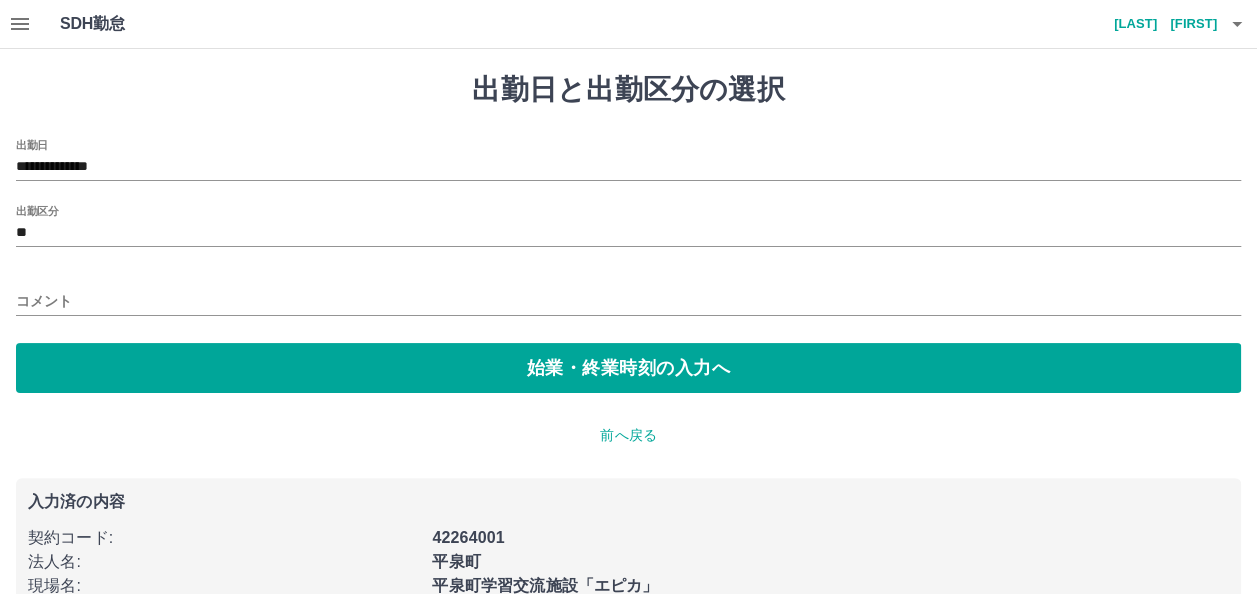 click on "出勤日と出勤区分の選択" at bounding box center (628, 90) 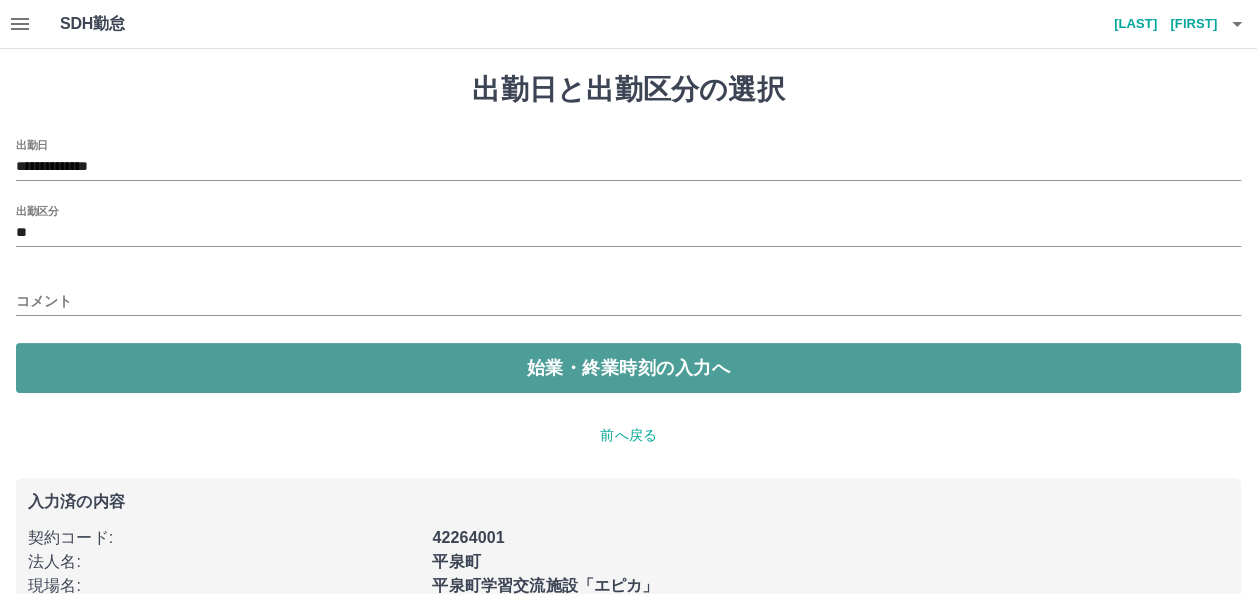 click on "始業・終業時刻の入力へ" at bounding box center (628, 368) 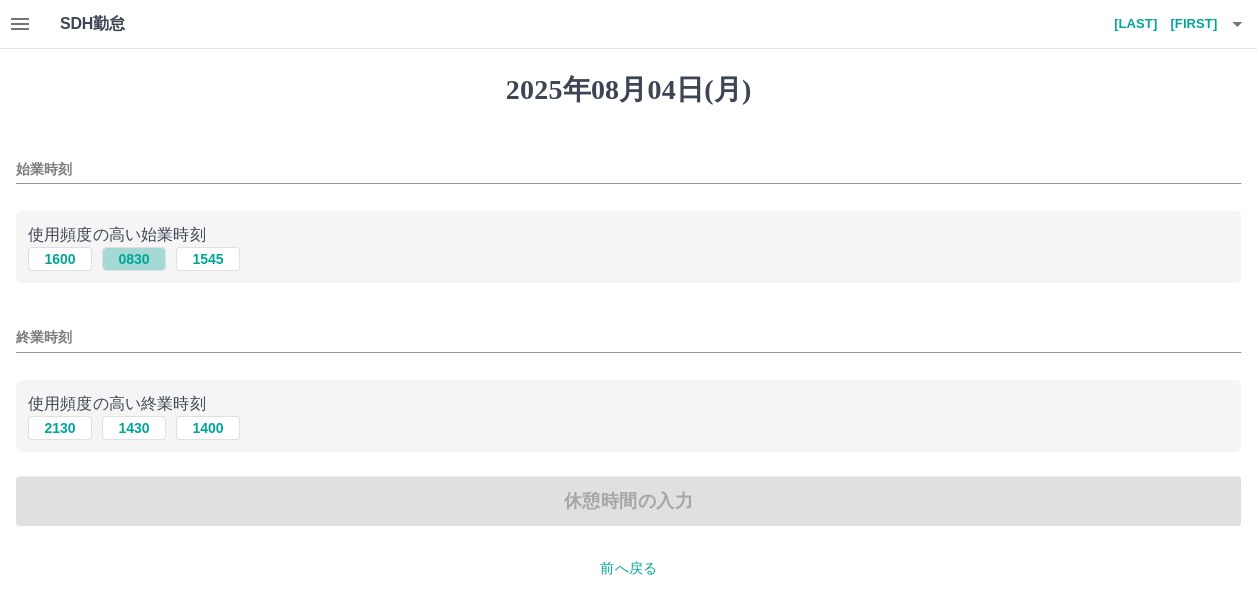 click on "0830" at bounding box center (134, 259) 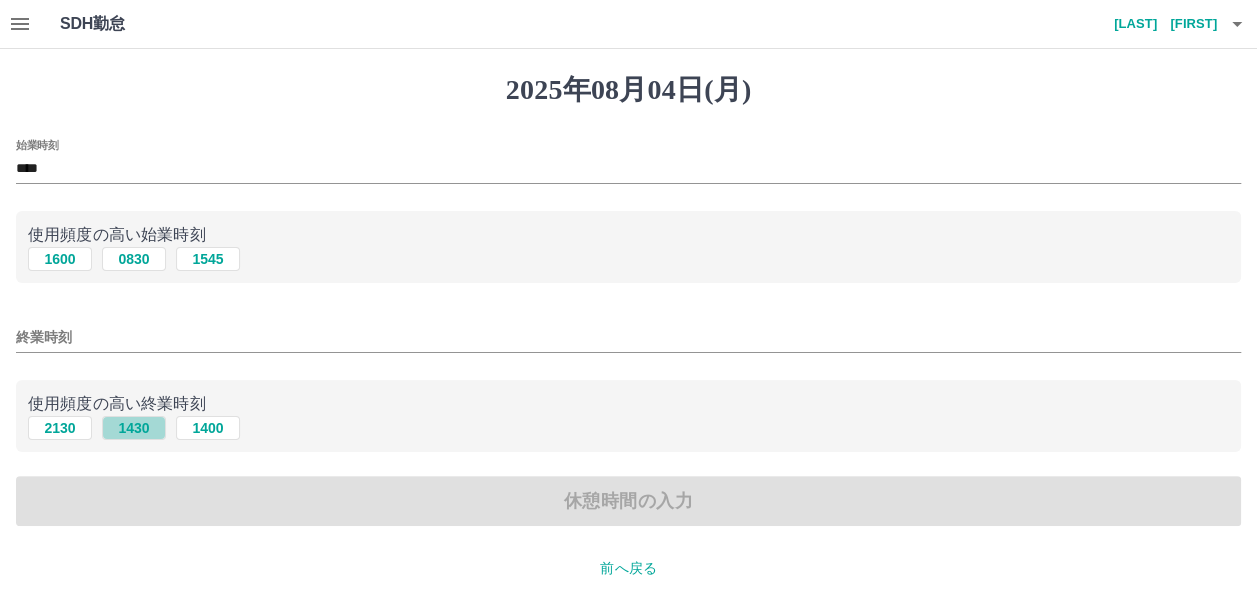 click on "1430" at bounding box center [134, 428] 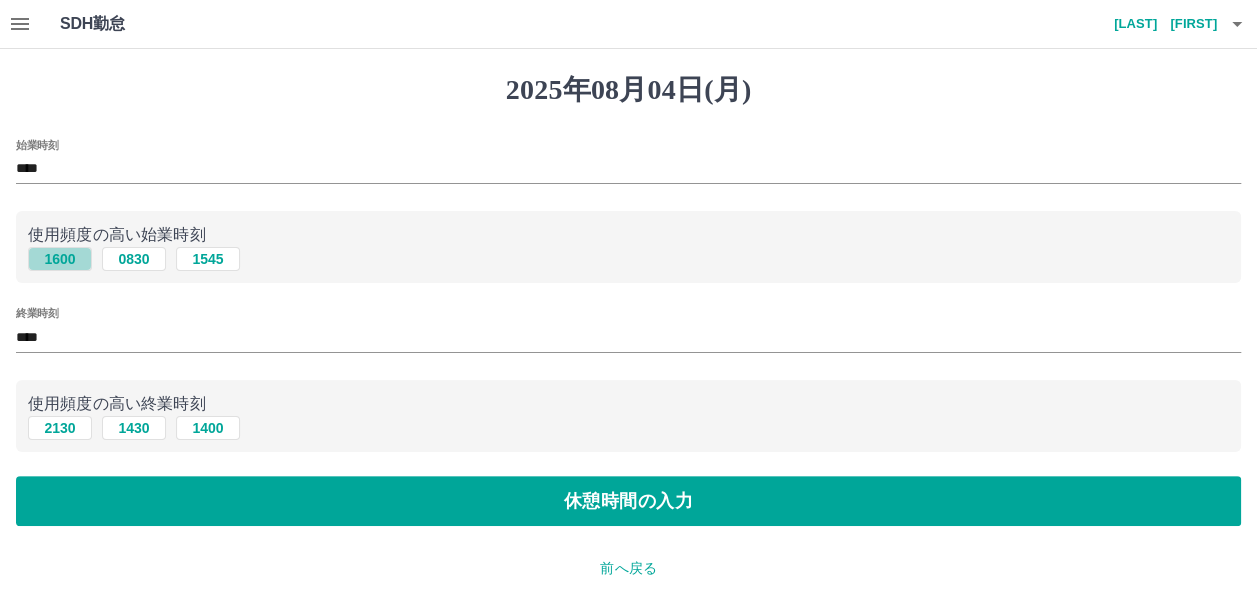 click on "1600" at bounding box center [60, 259] 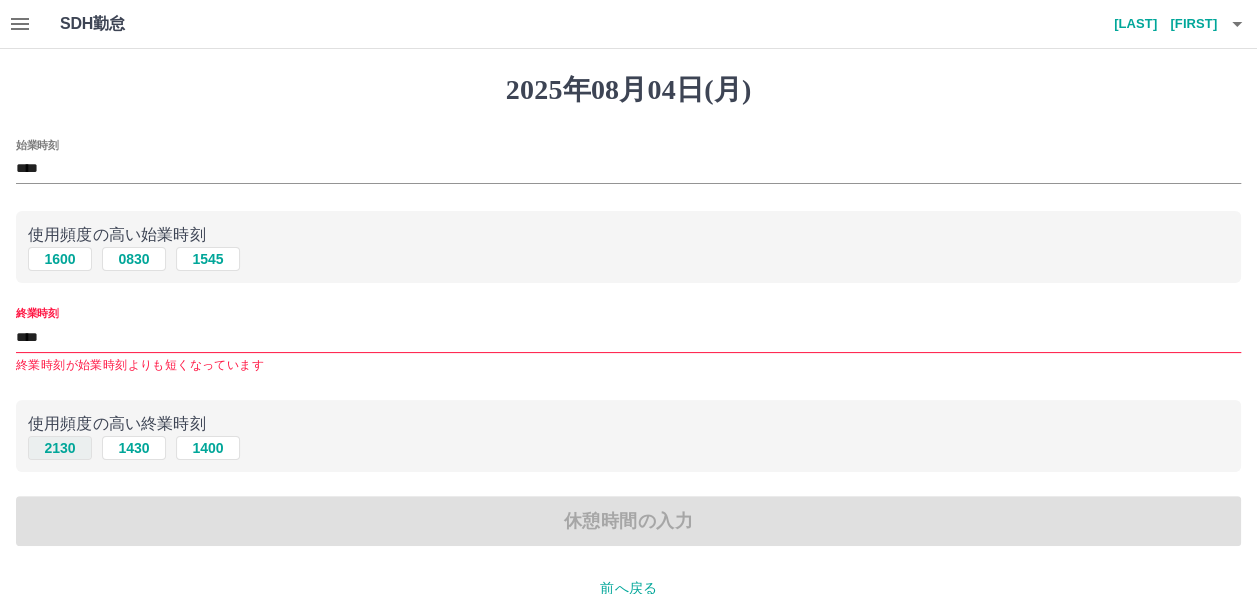 click on "2130" at bounding box center [60, 448] 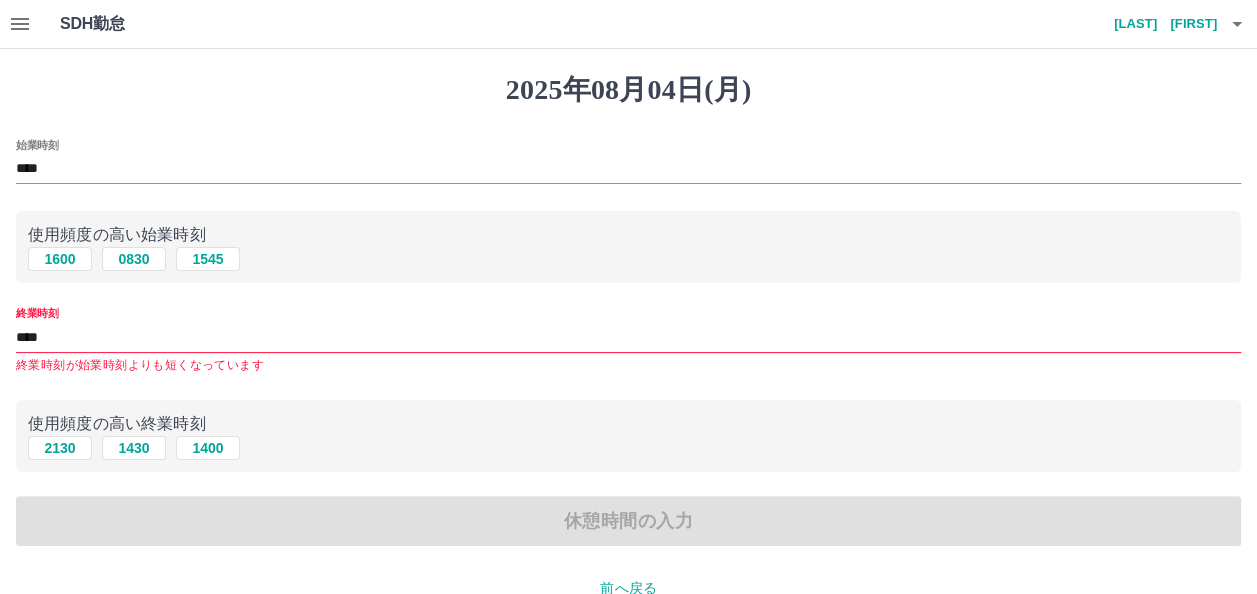 type on "****" 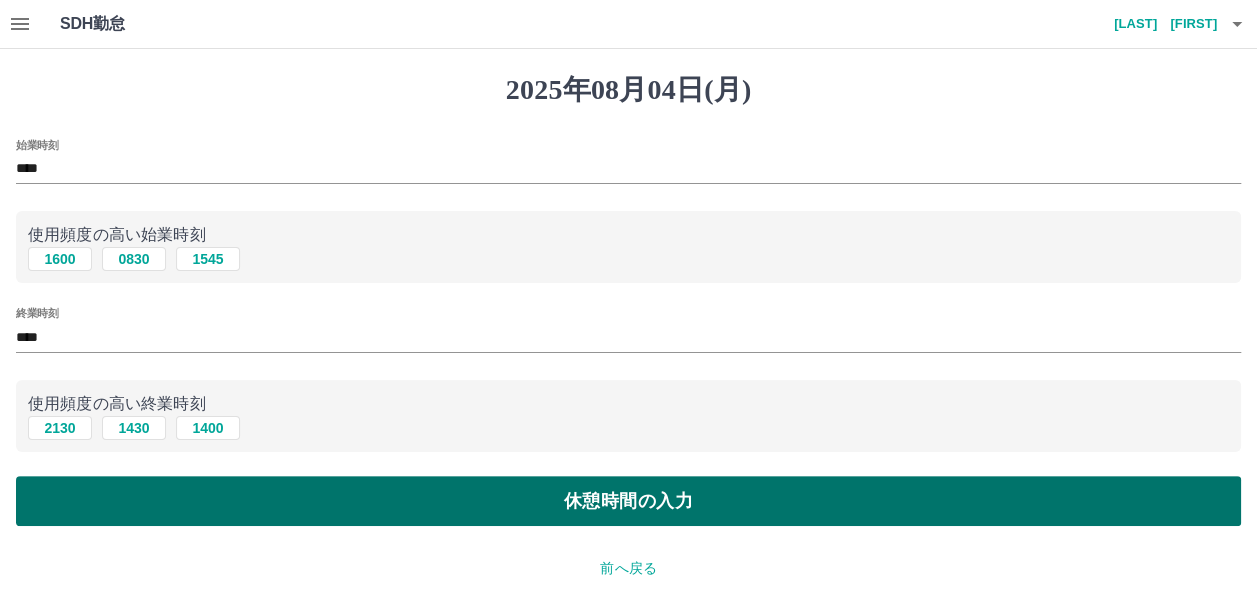 click on "休憩時間の入力" at bounding box center (628, 501) 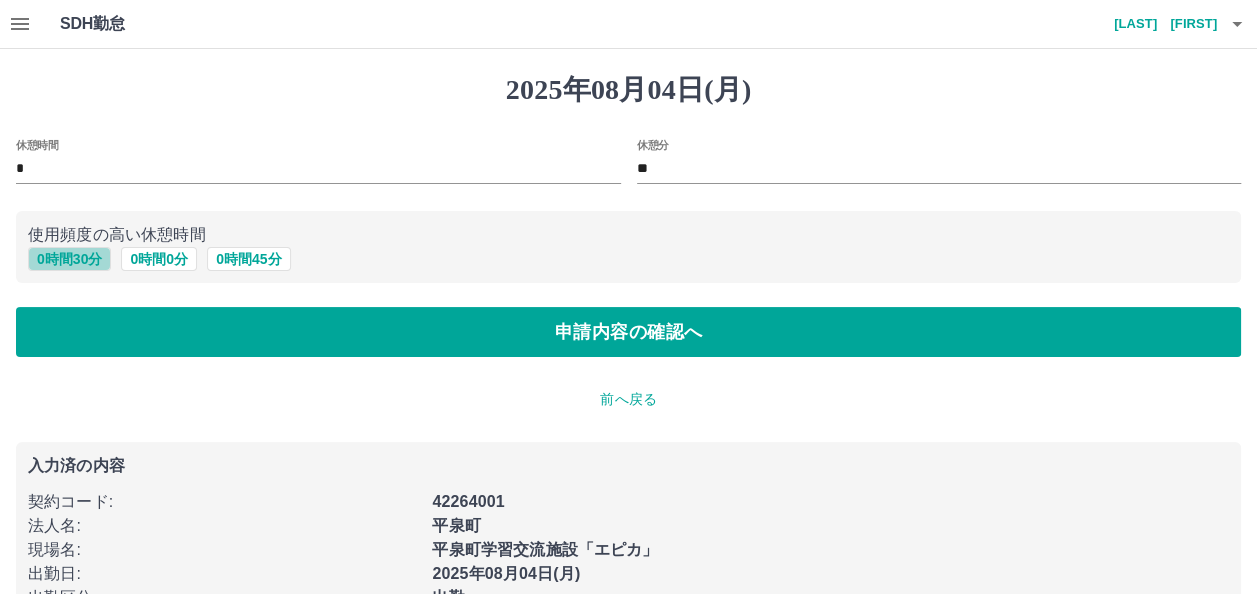 click on "0 時間 30 分" at bounding box center [69, 259] 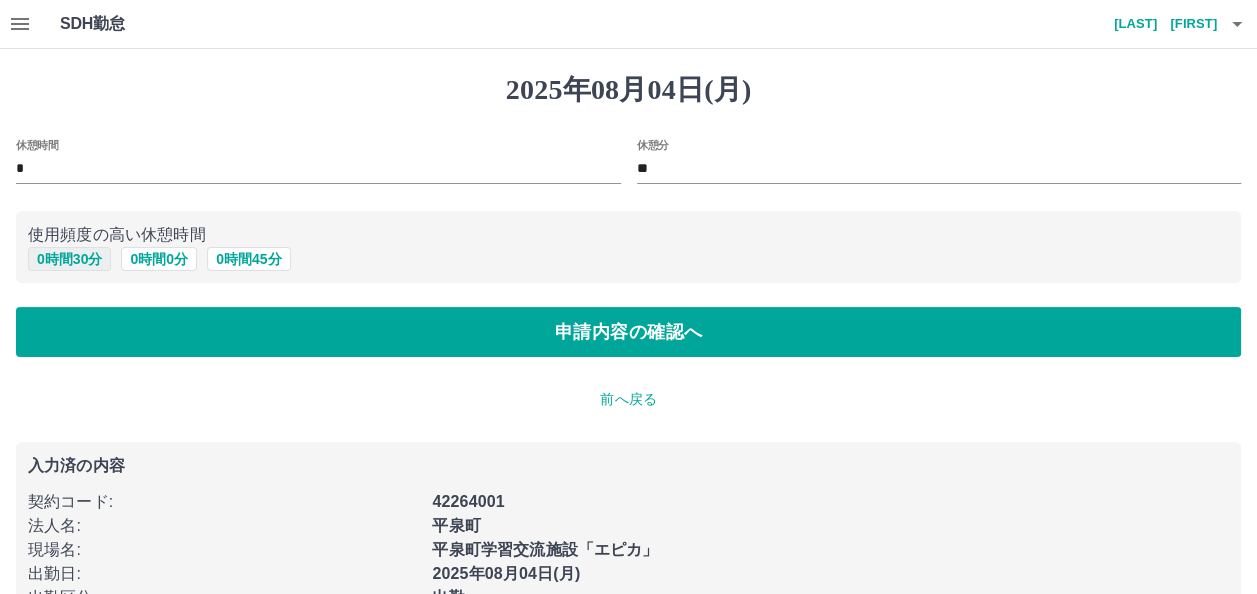 click on "0 時間 30 分" at bounding box center [69, 259] 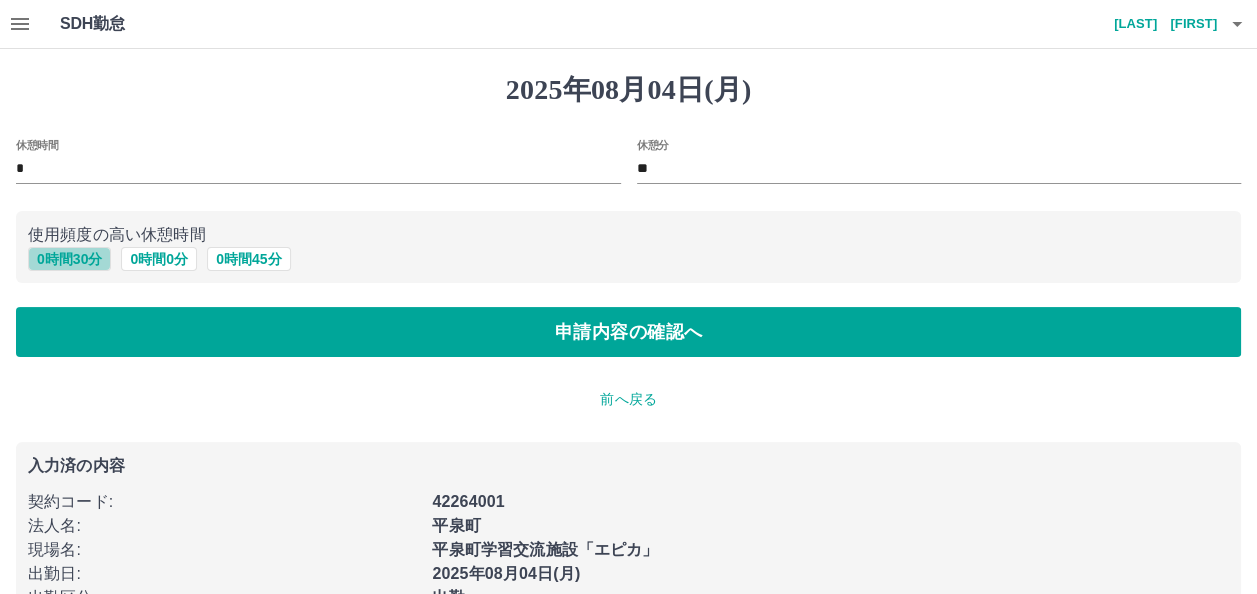click on "0 時間 30 分" at bounding box center (69, 259) 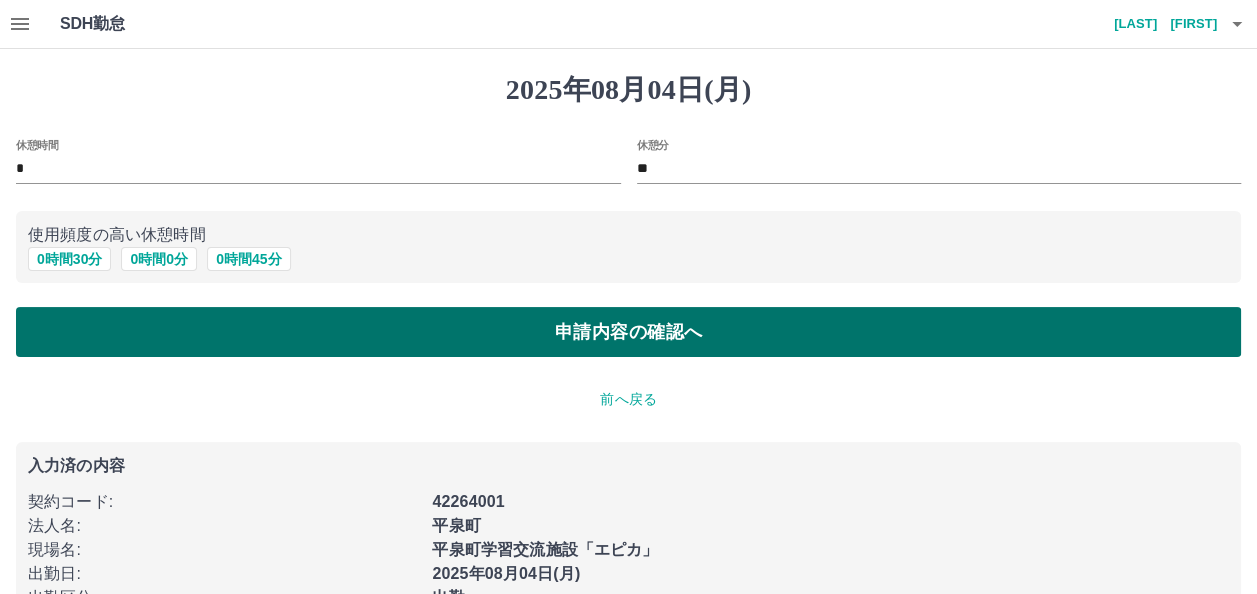 click on "申請内容の確認へ" at bounding box center [628, 332] 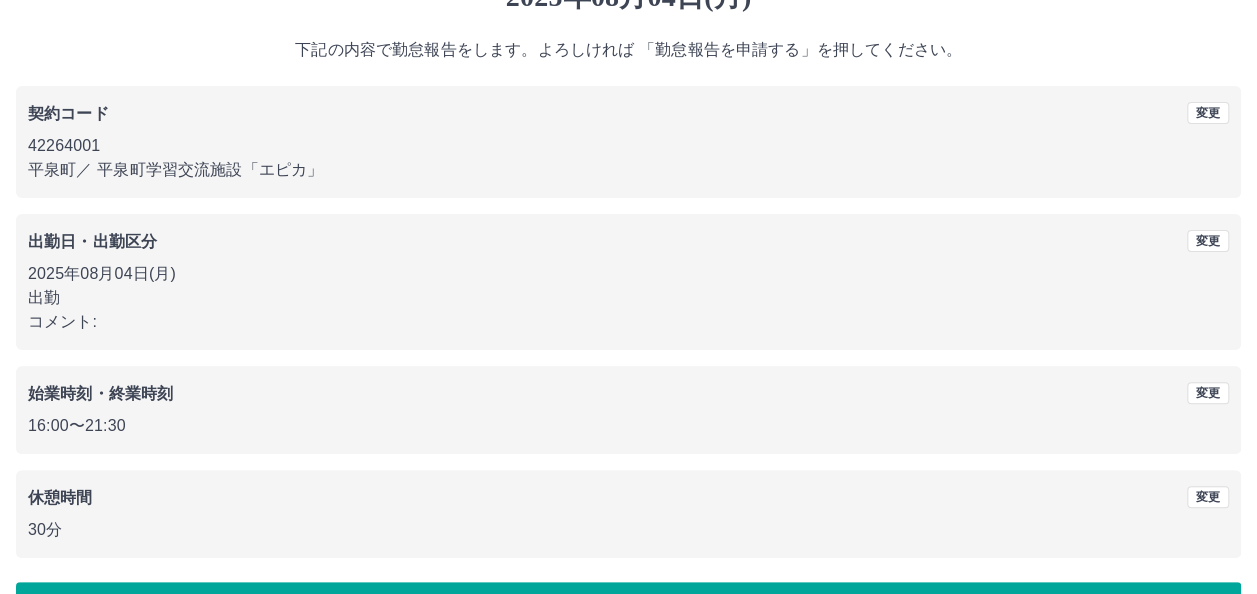 scroll, scrollTop: 154, scrollLeft: 0, axis: vertical 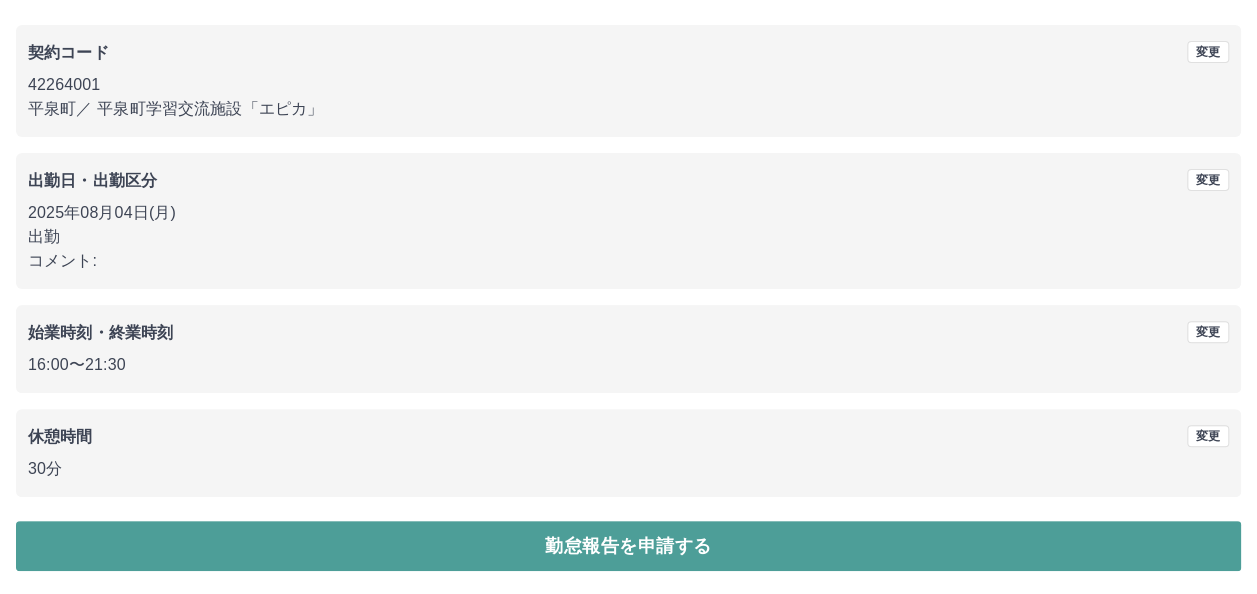 click on "勤怠報告を申請する" at bounding box center [628, 546] 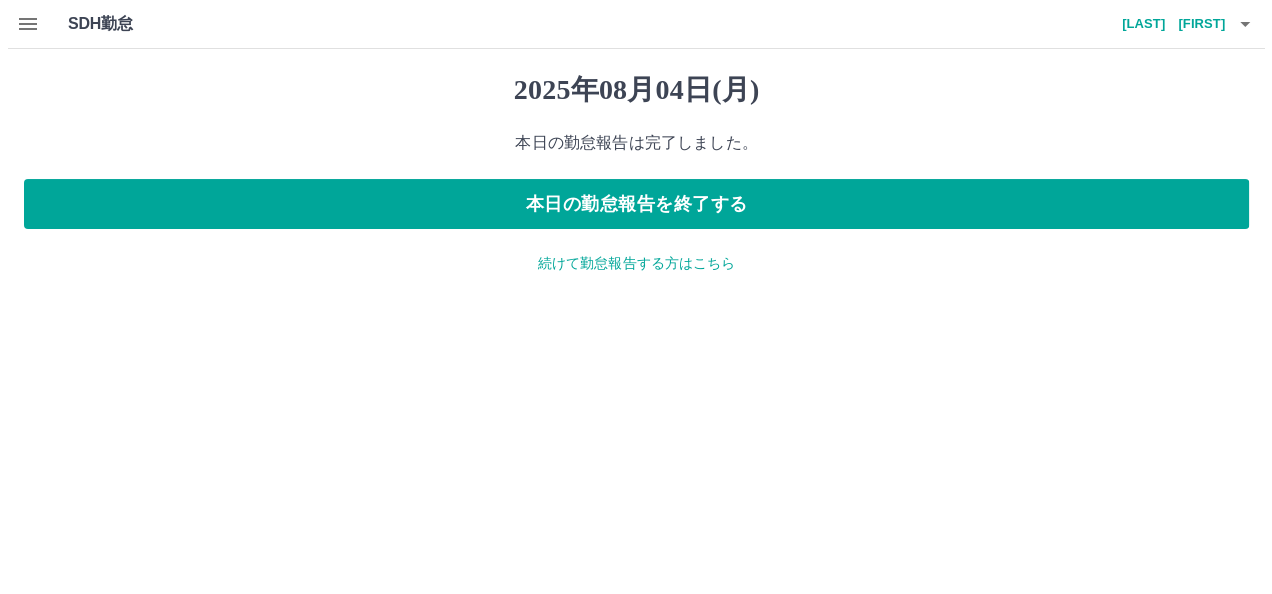 scroll, scrollTop: 0, scrollLeft: 0, axis: both 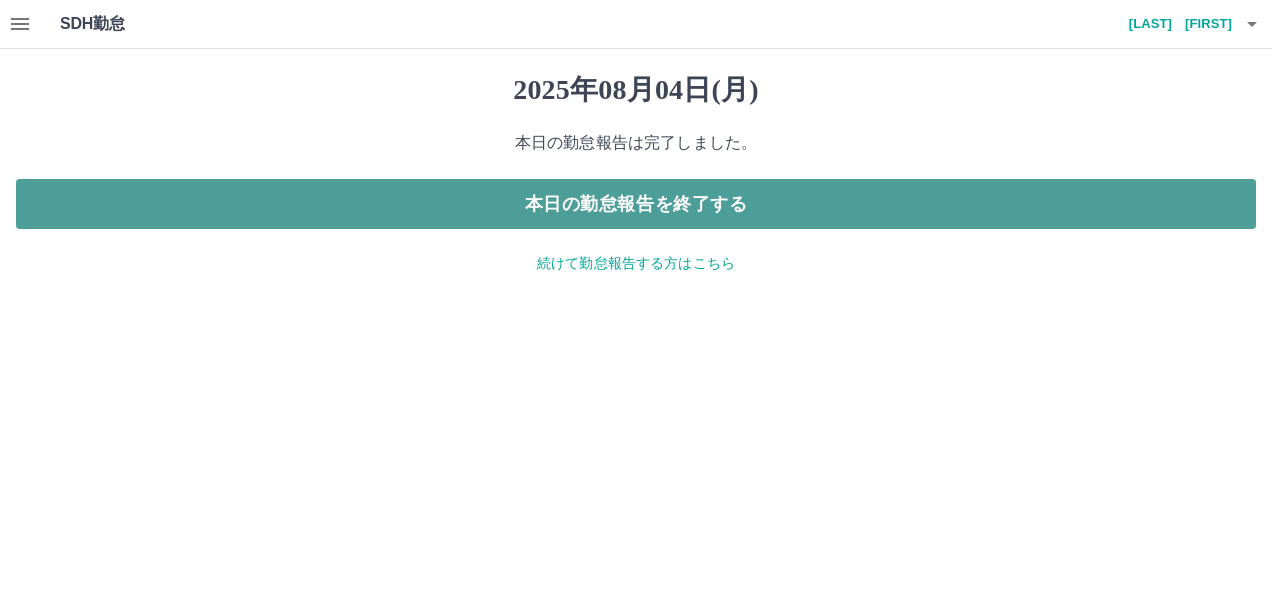 click on "本日の勤怠報告を終了する" at bounding box center (636, 204) 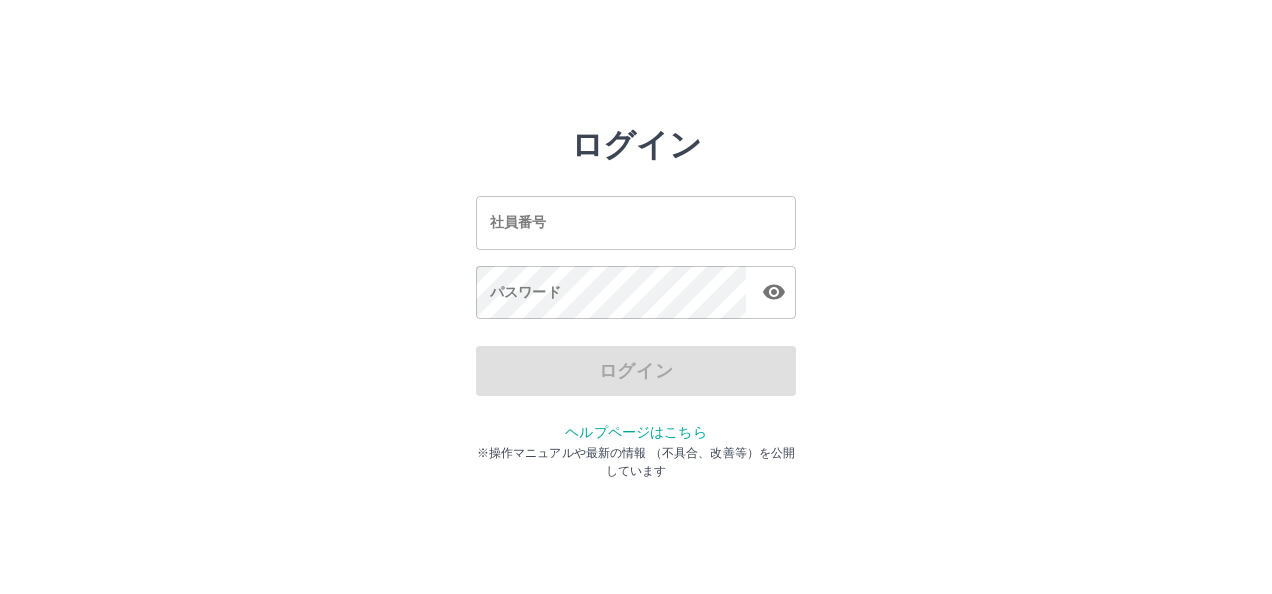 scroll, scrollTop: 0, scrollLeft: 0, axis: both 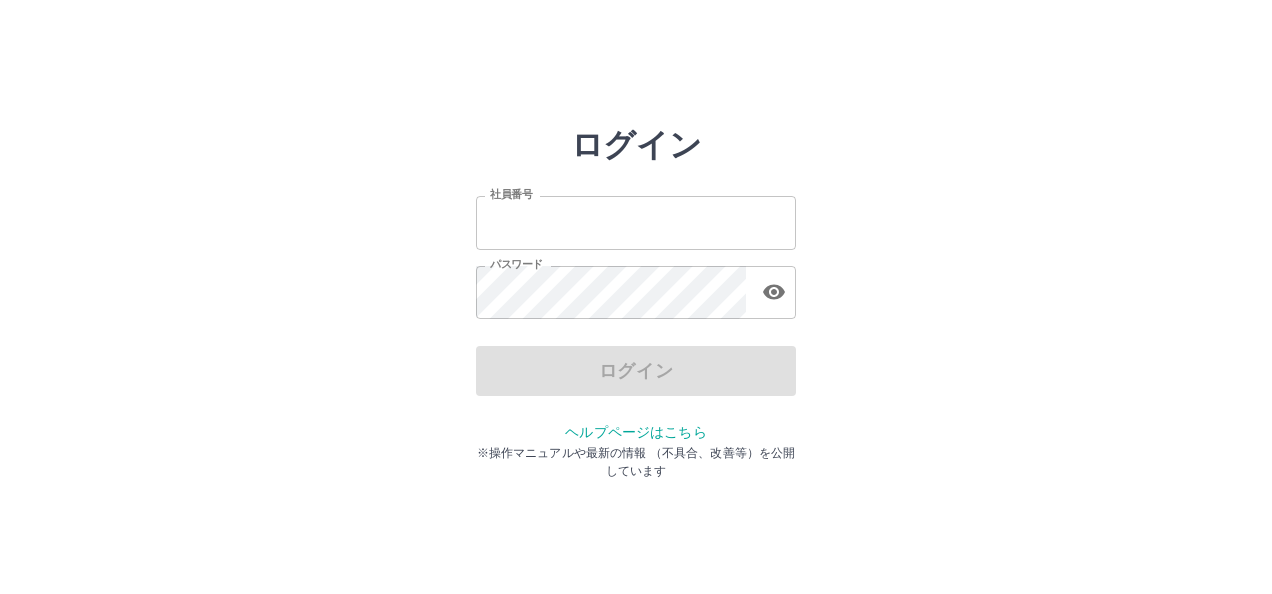 type on "*******" 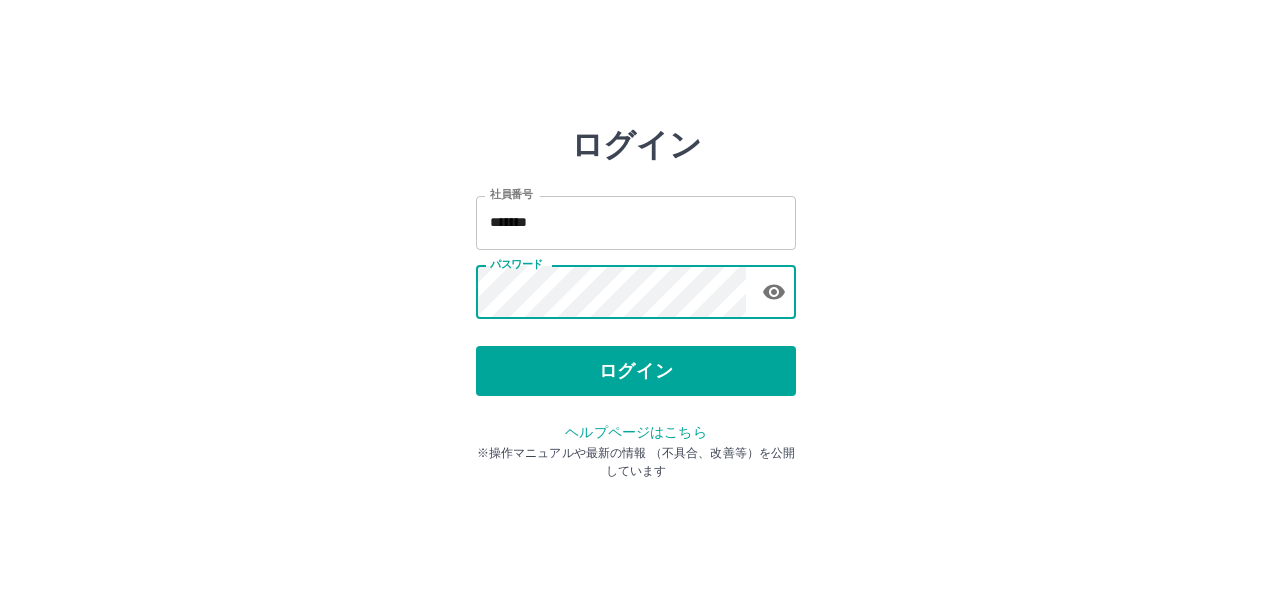 drag, startPoint x: 395, startPoint y: 313, endPoint x: 411, endPoint y: 312, distance: 16.03122 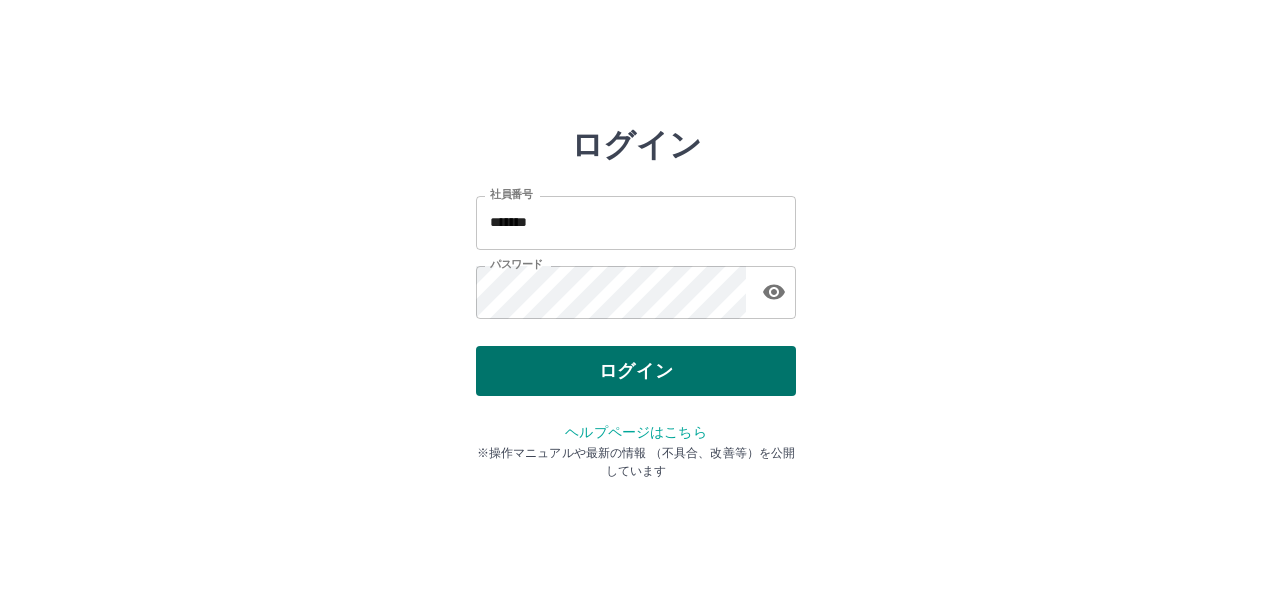 click on "ログイン" at bounding box center [636, 371] 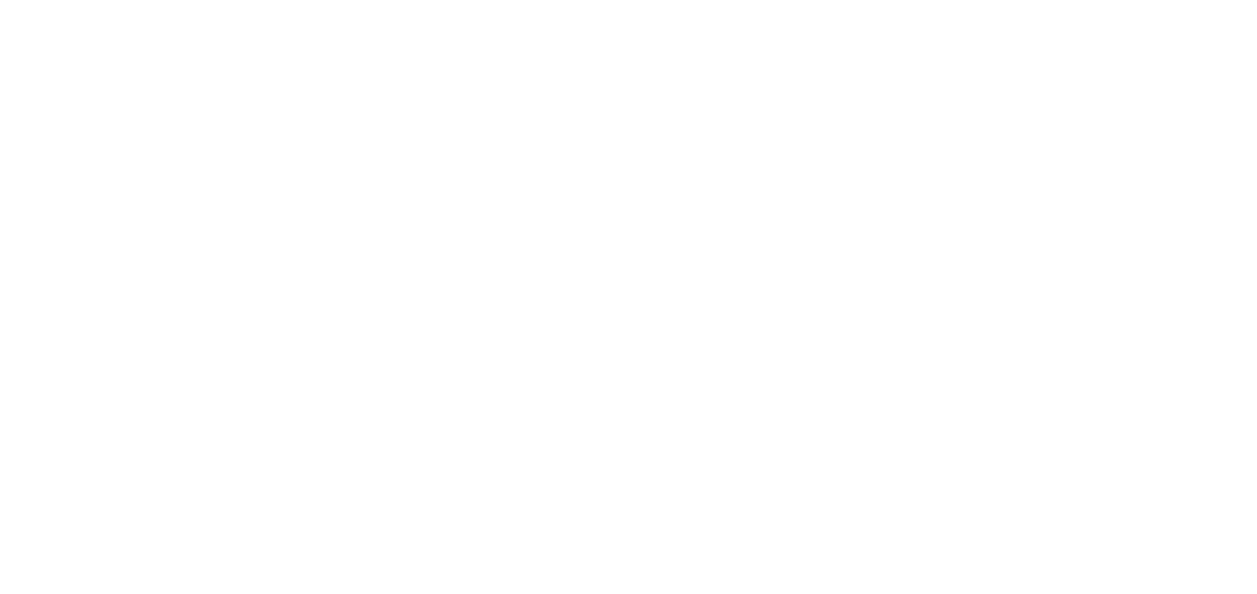 scroll, scrollTop: 0, scrollLeft: 0, axis: both 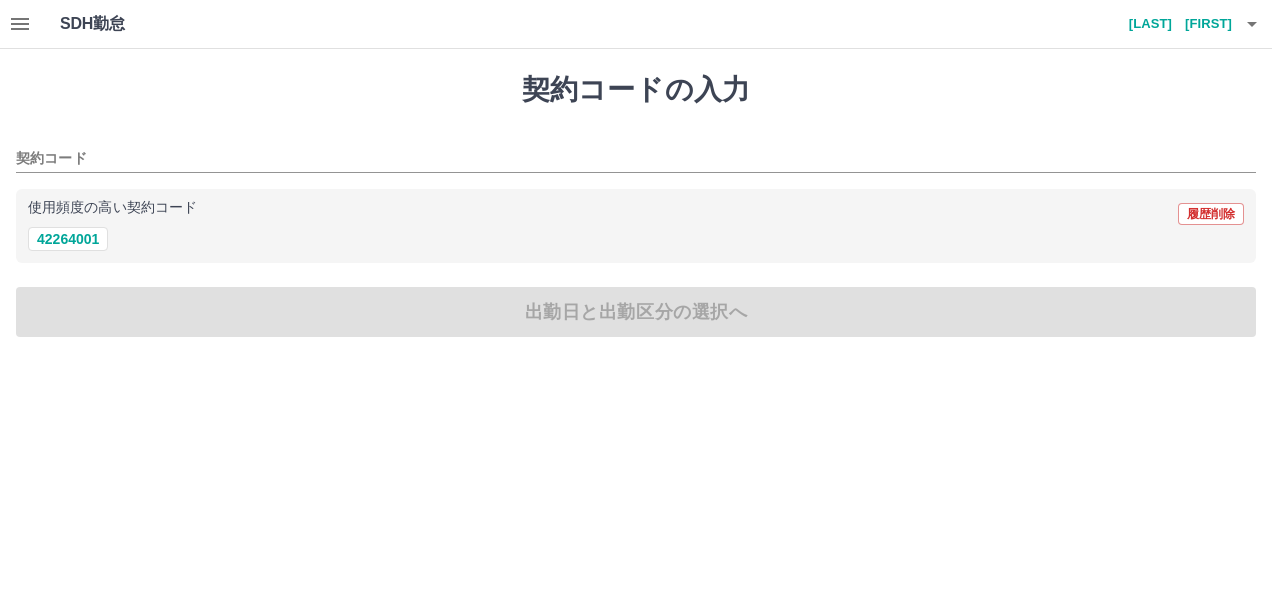 click 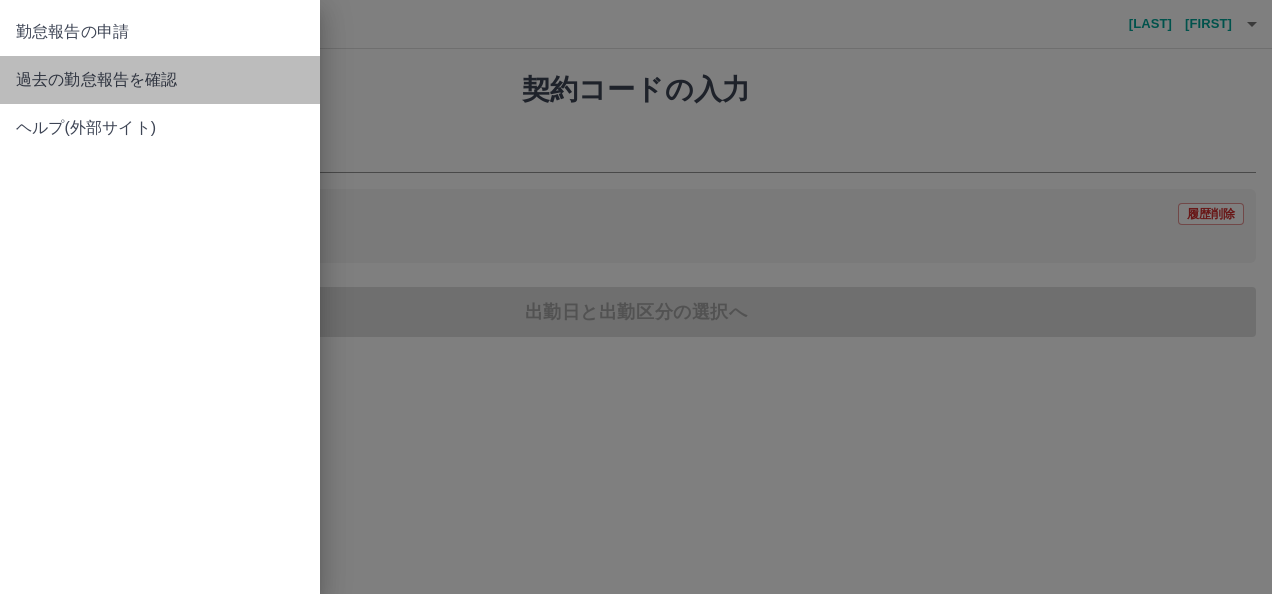 click on "過去の勤怠報告を確認" at bounding box center [160, 80] 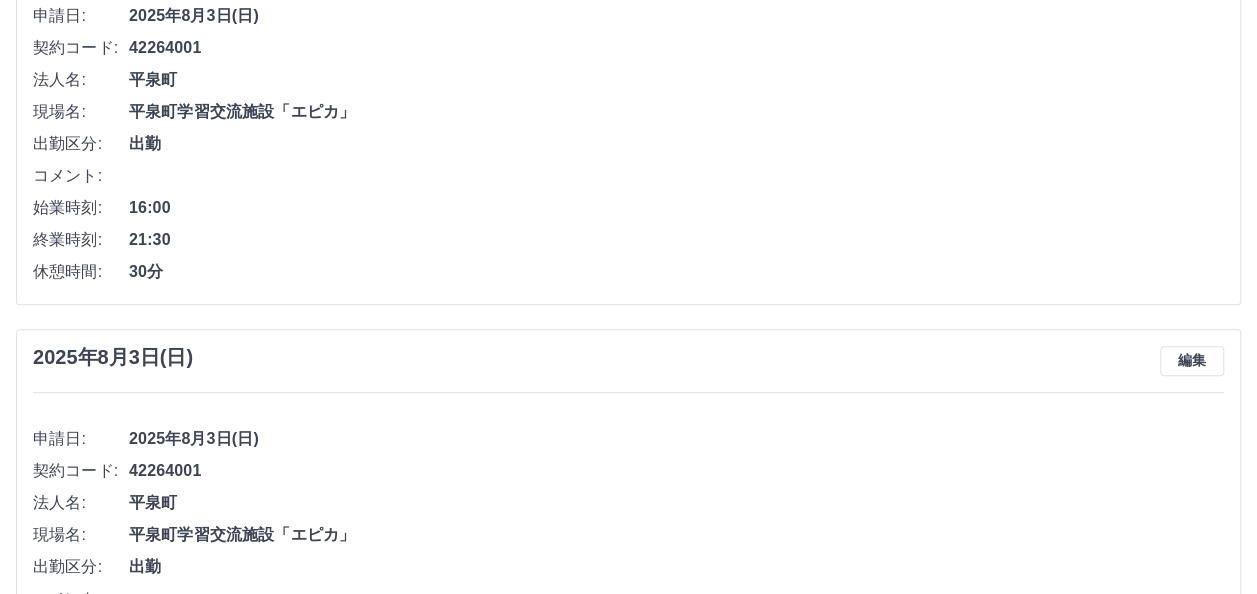 scroll, scrollTop: 900, scrollLeft: 0, axis: vertical 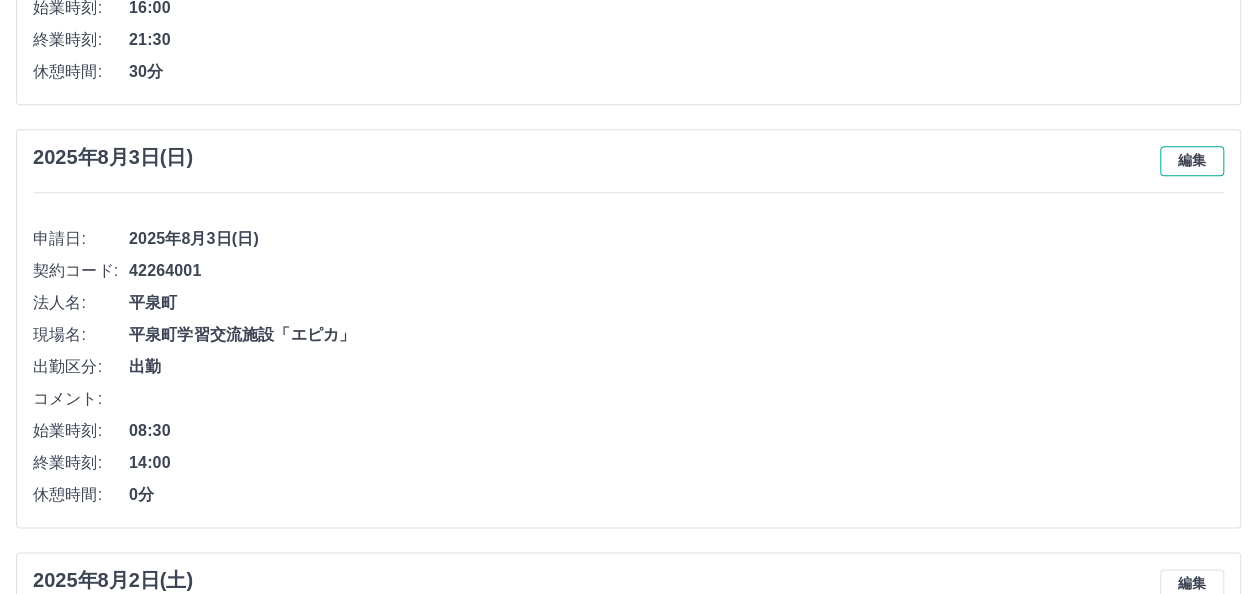 click on "編集" at bounding box center (1192, 161) 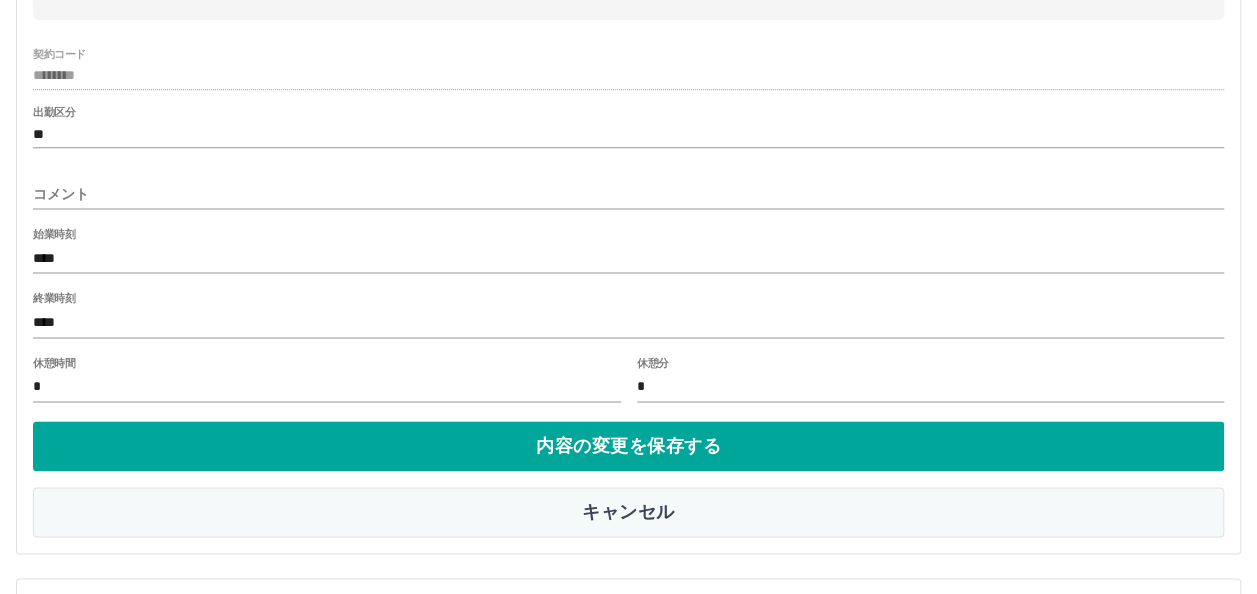 scroll, scrollTop: 1400, scrollLeft: 0, axis: vertical 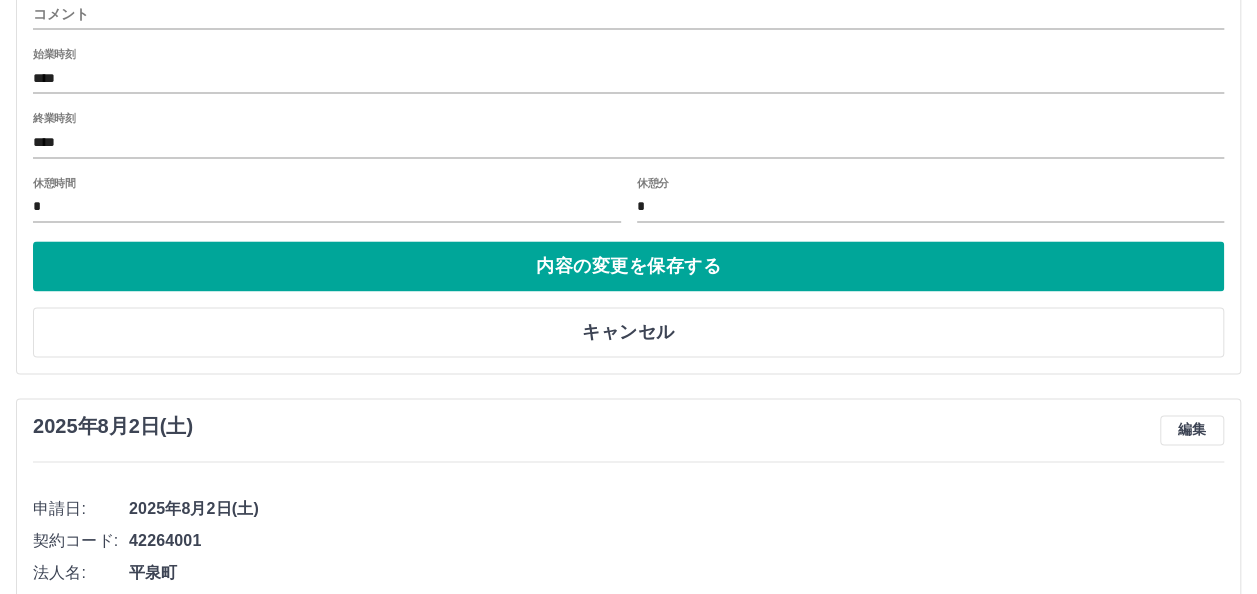 click on "*" at bounding box center [327, 207] 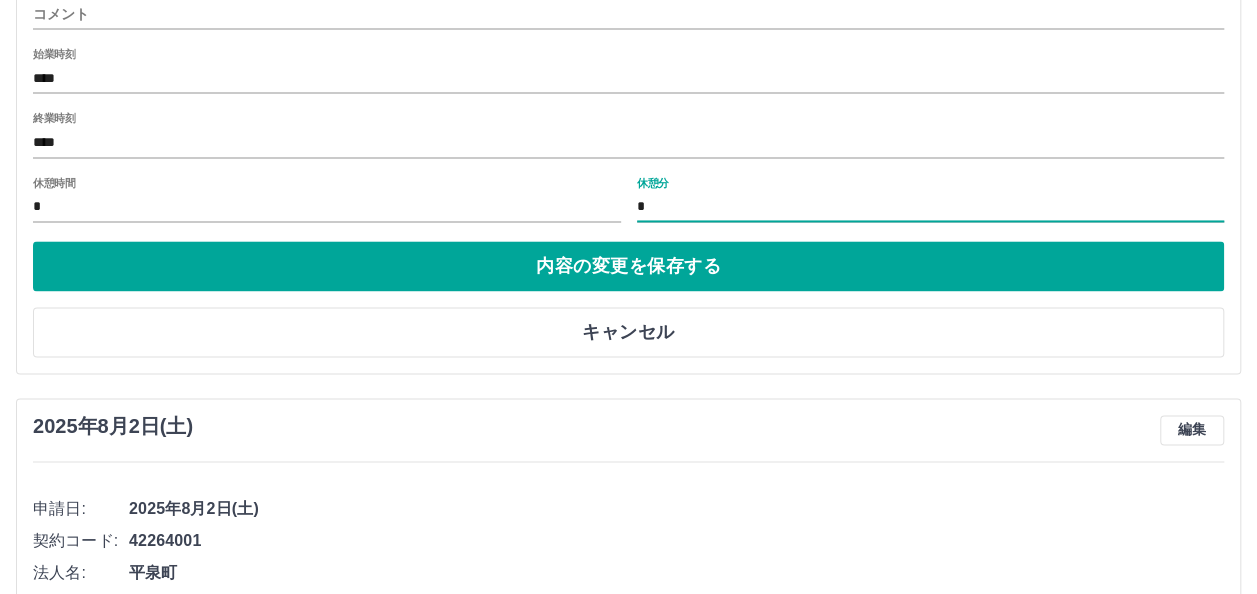 click on "*" at bounding box center (931, 207) 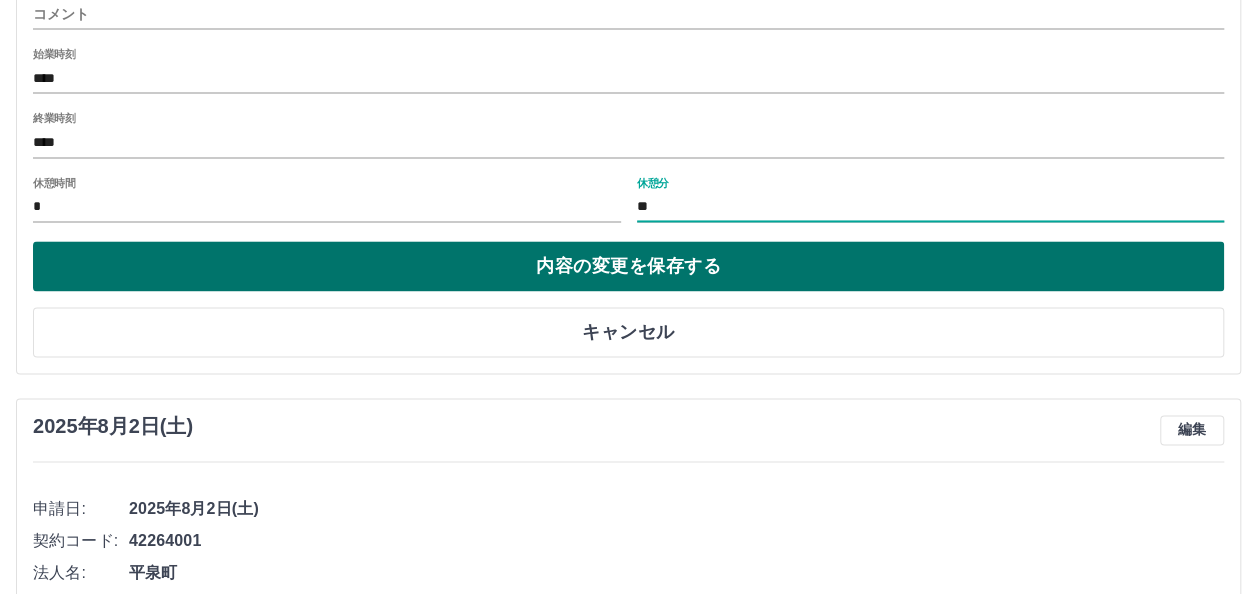 type on "**" 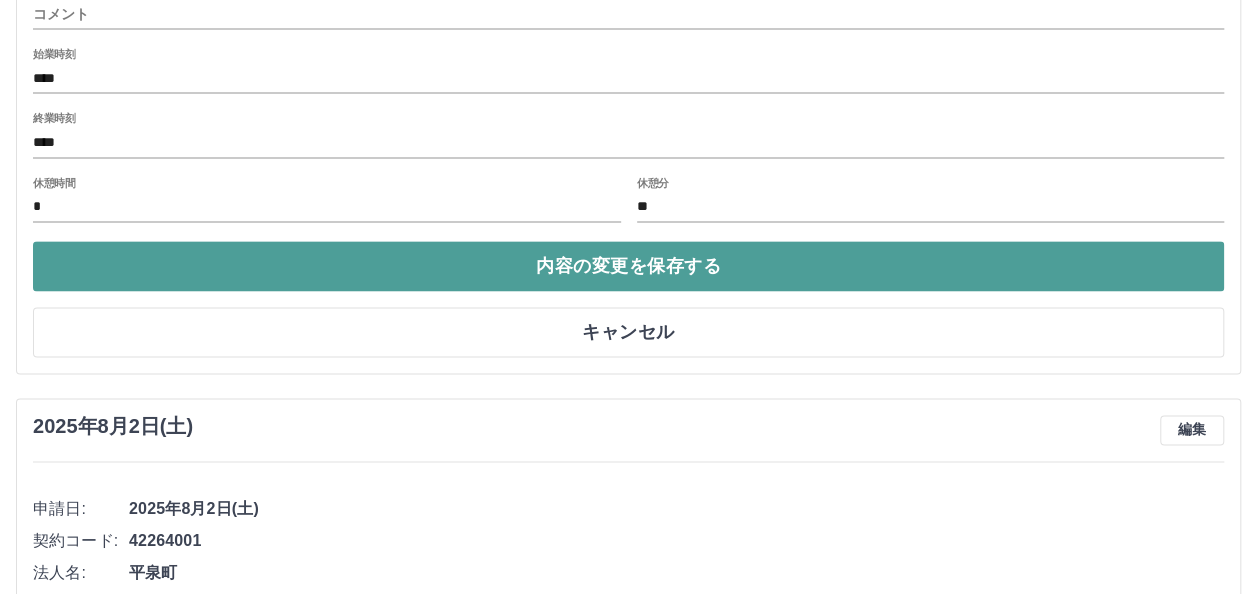click on "内容の変更を保存する" at bounding box center (628, 266) 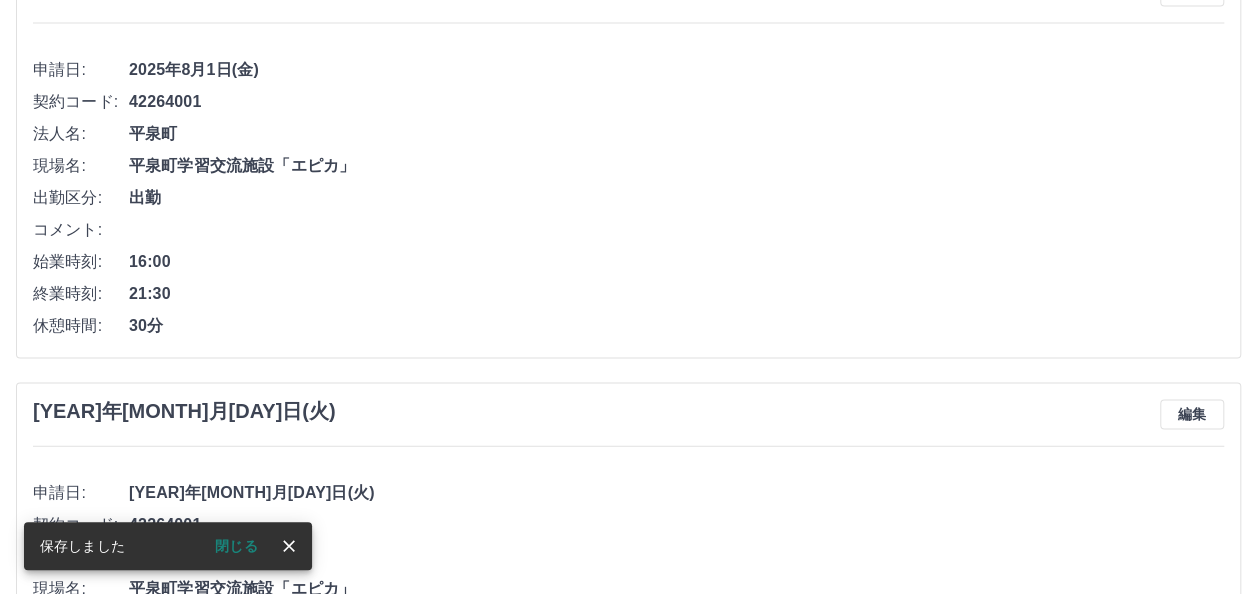 scroll, scrollTop: 1992, scrollLeft: 0, axis: vertical 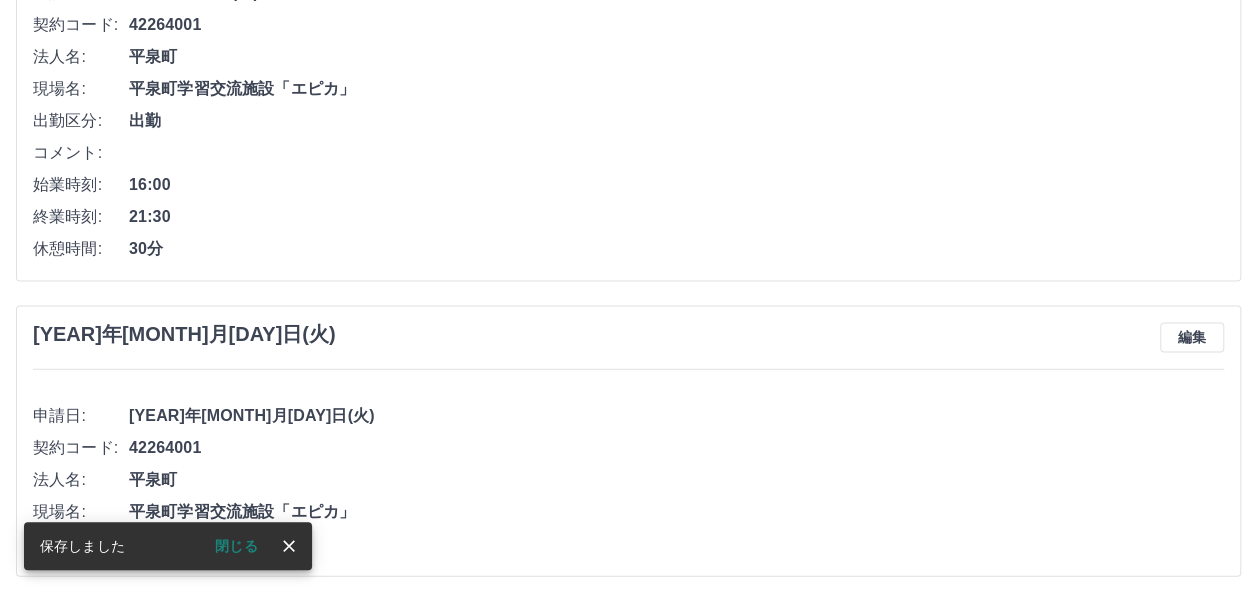 click on "21:30" at bounding box center [676, 217] 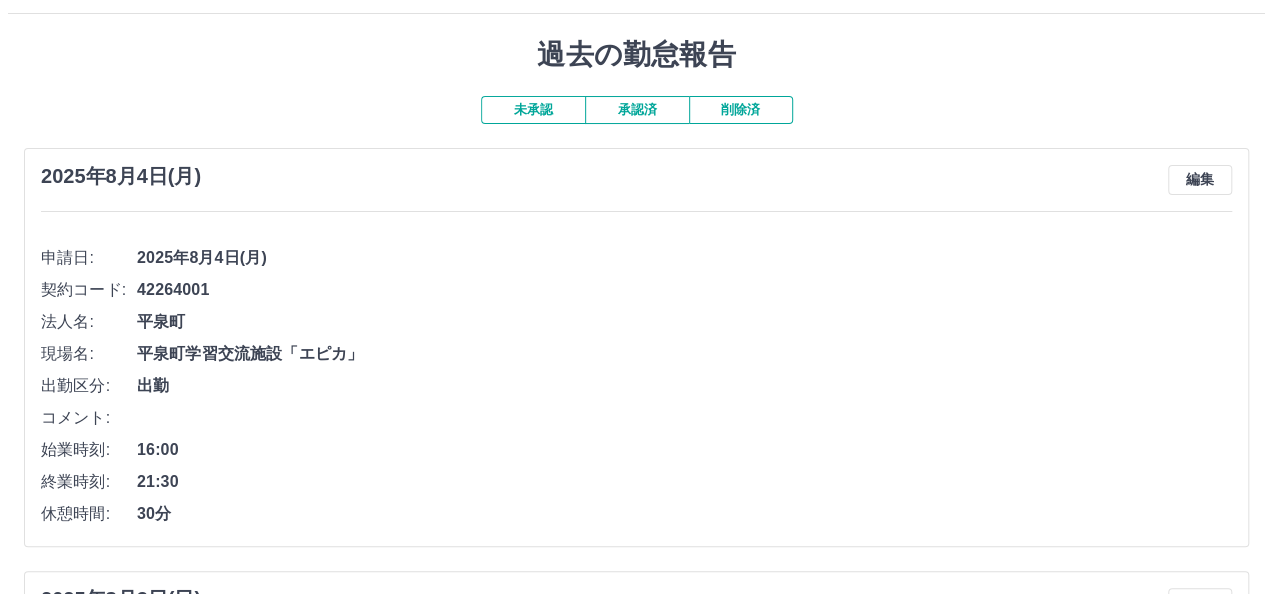 scroll, scrollTop: 0, scrollLeft: 0, axis: both 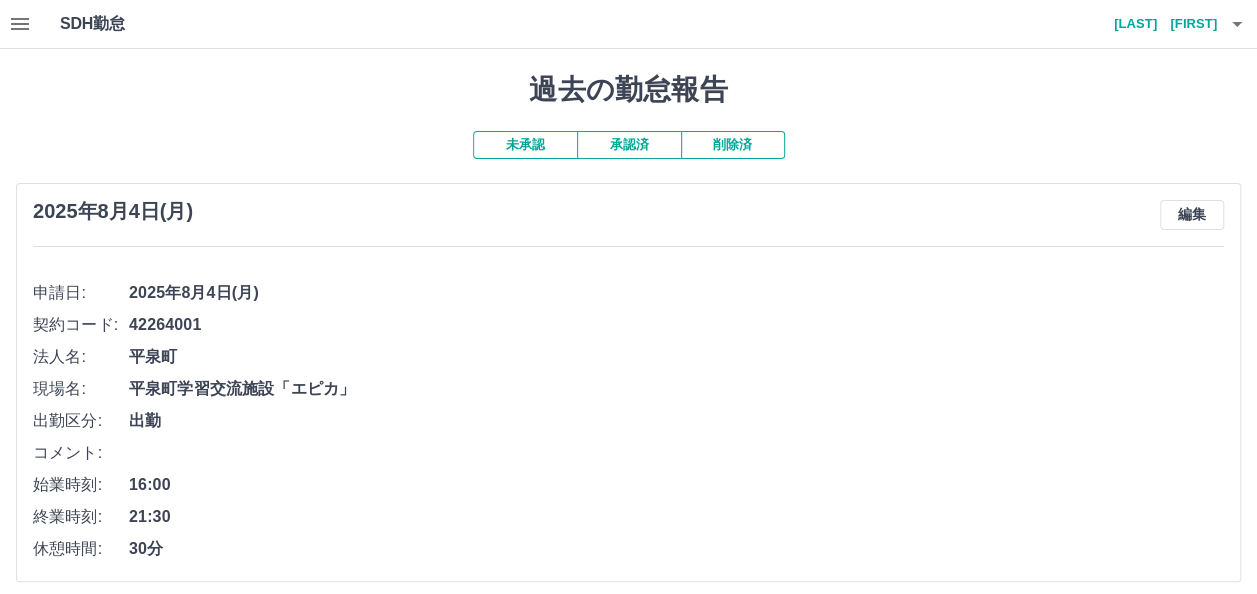 click at bounding box center (1237, 24) 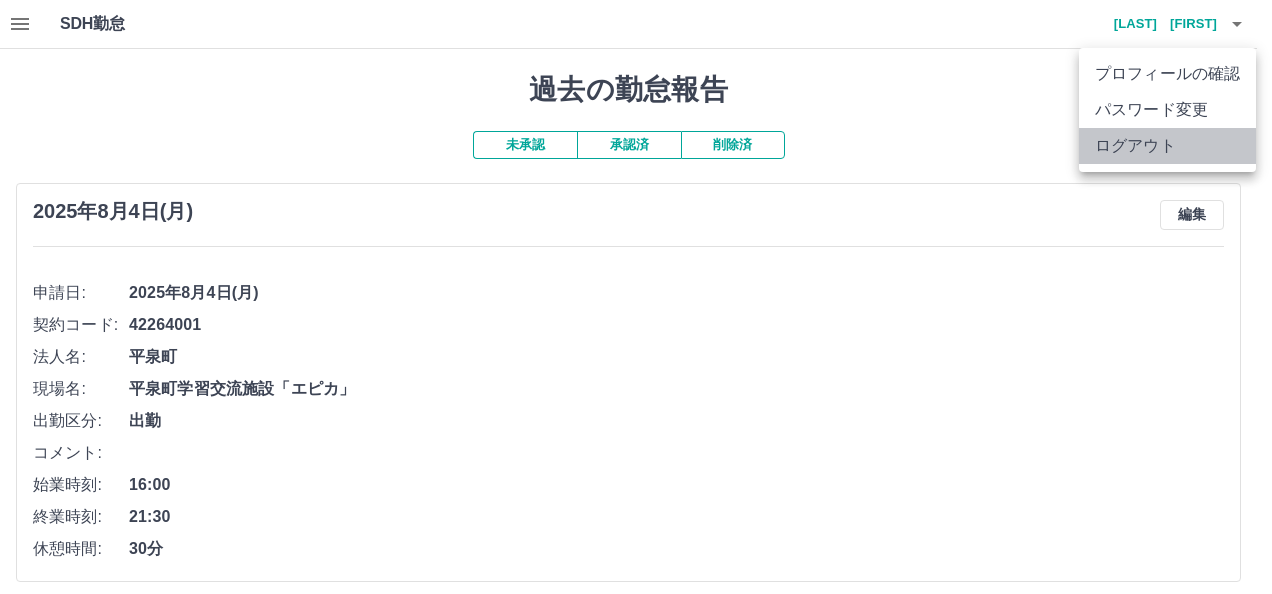 click on "ログアウト" at bounding box center [1167, 146] 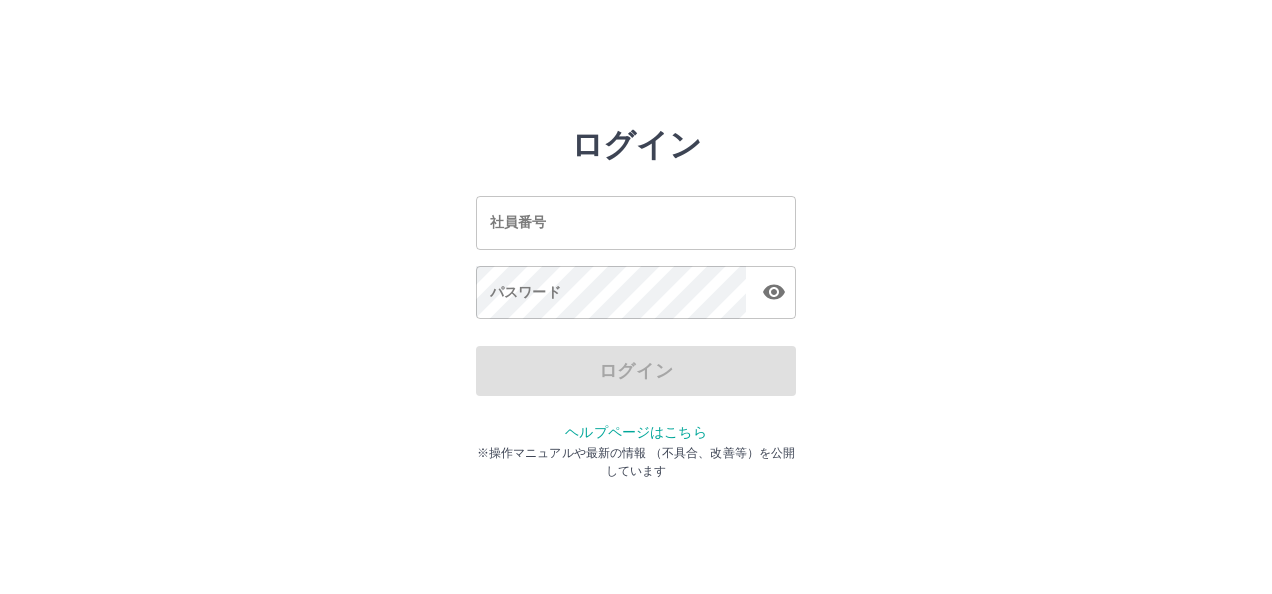 scroll, scrollTop: 0, scrollLeft: 0, axis: both 